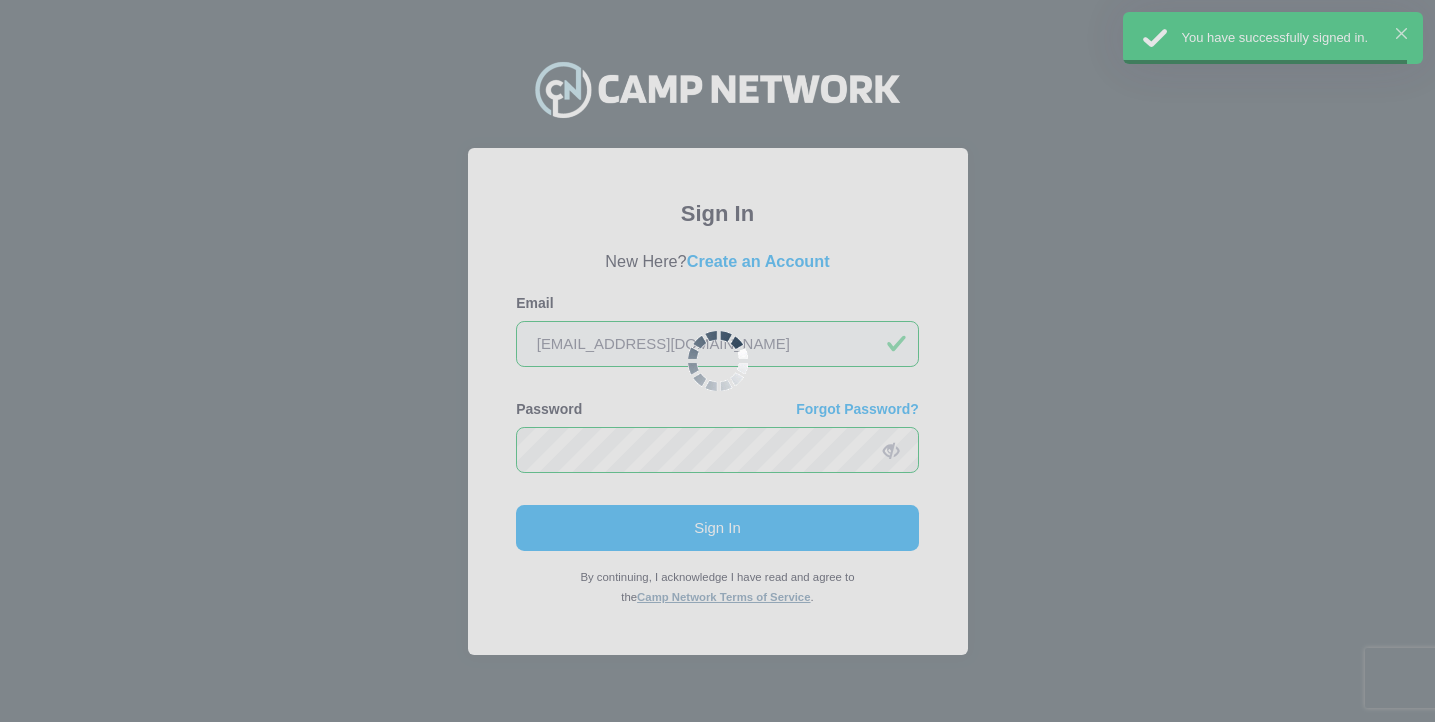 scroll, scrollTop: 0, scrollLeft: 0, axis: both 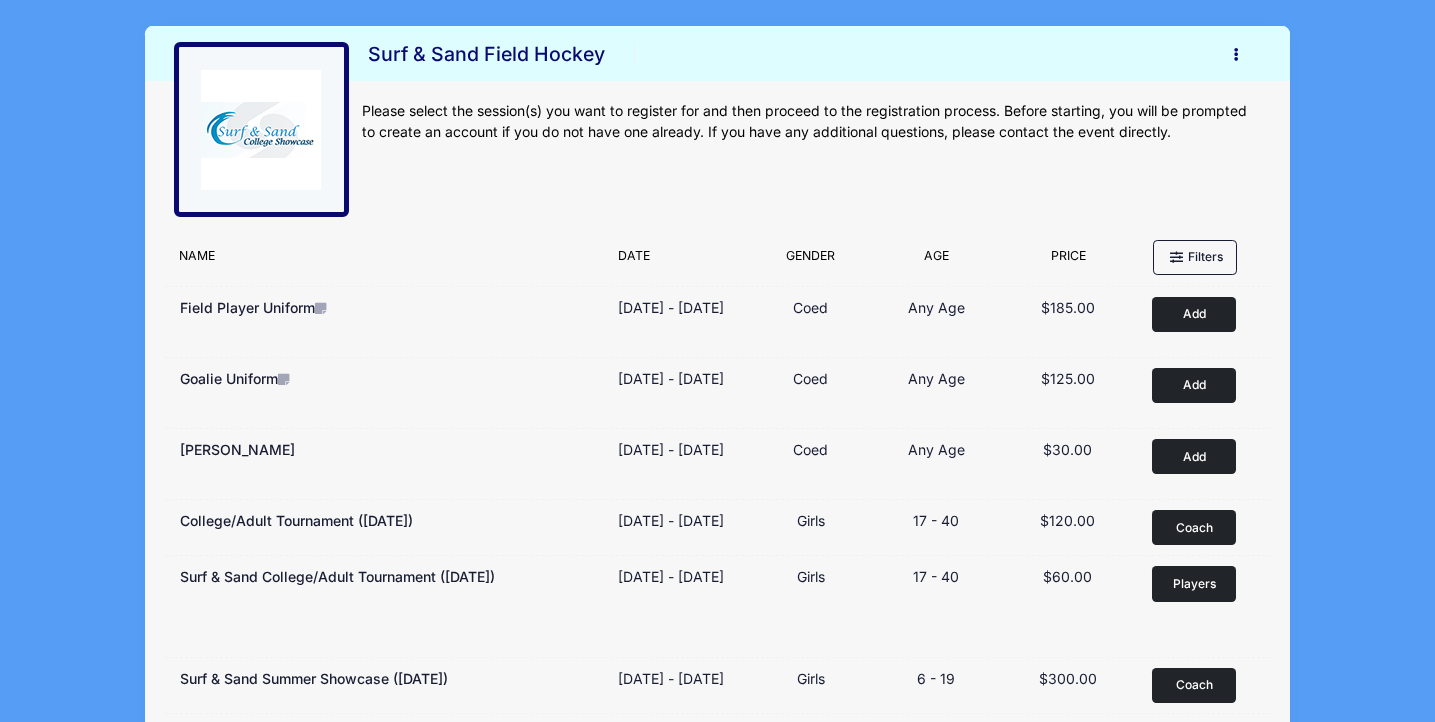 click at bounding box center [1237, 54] 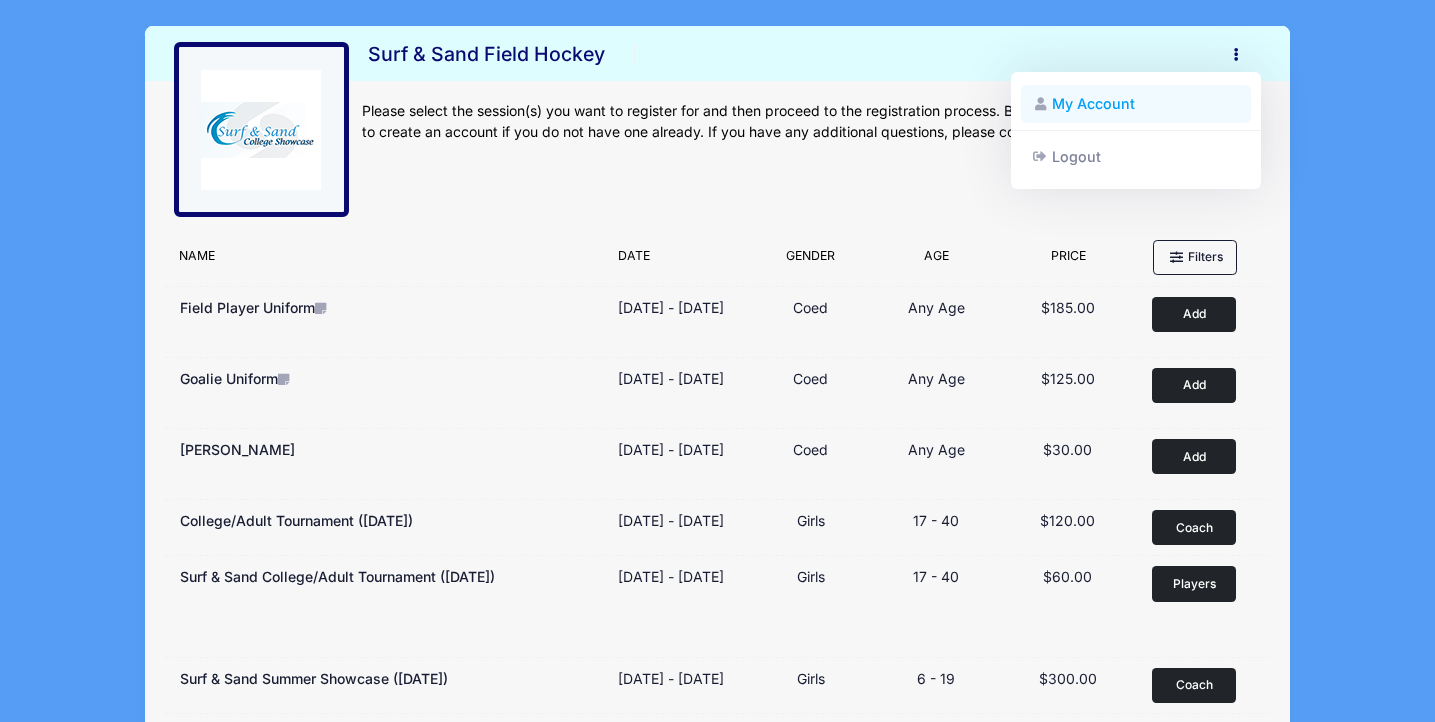 click on "My Account" at bounding box center [1136, 104] 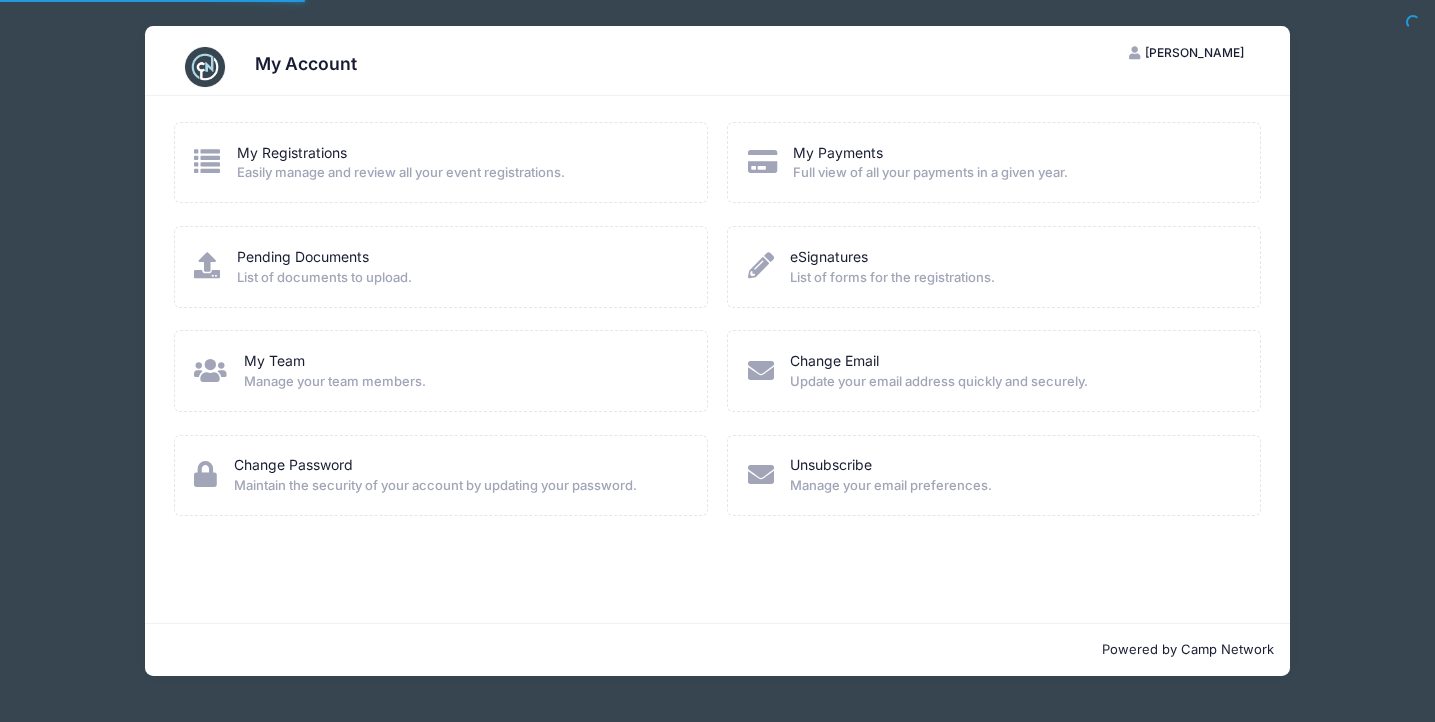scroll, scrollTop: 0, scrollLeft: 0, axis: both 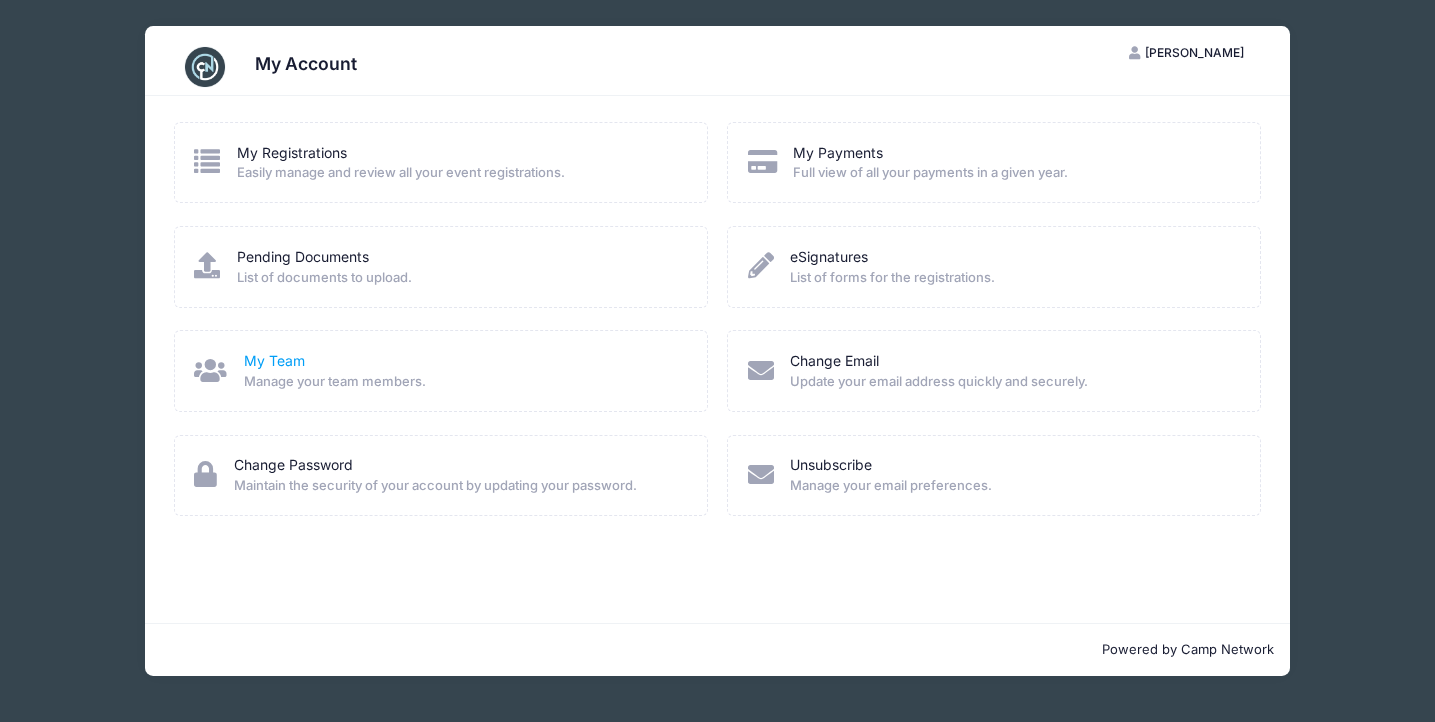 click on "My Team" at bounding box center [274, 360] 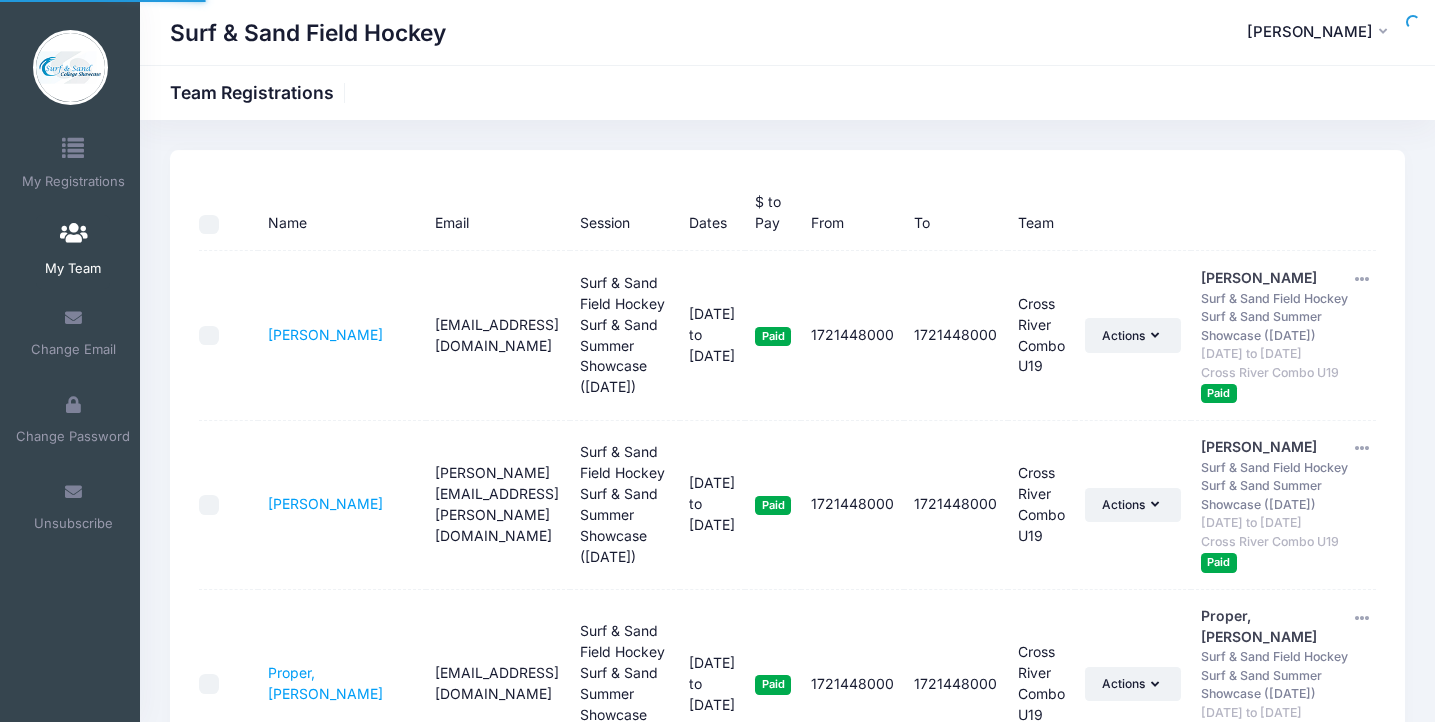 scroll, scrollTop: 0, scrollLeft: 0, axis: both 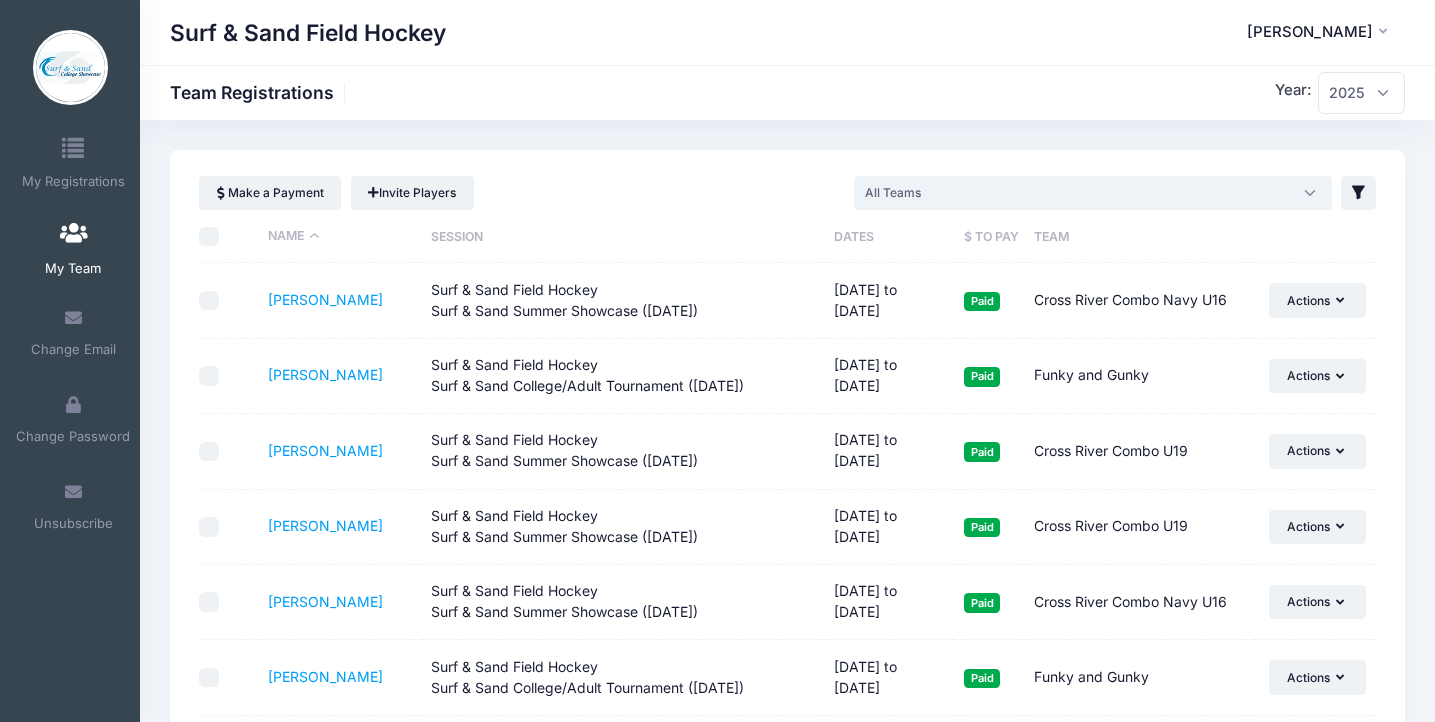 click on "All Teams" at bounding box center [1093, 193] 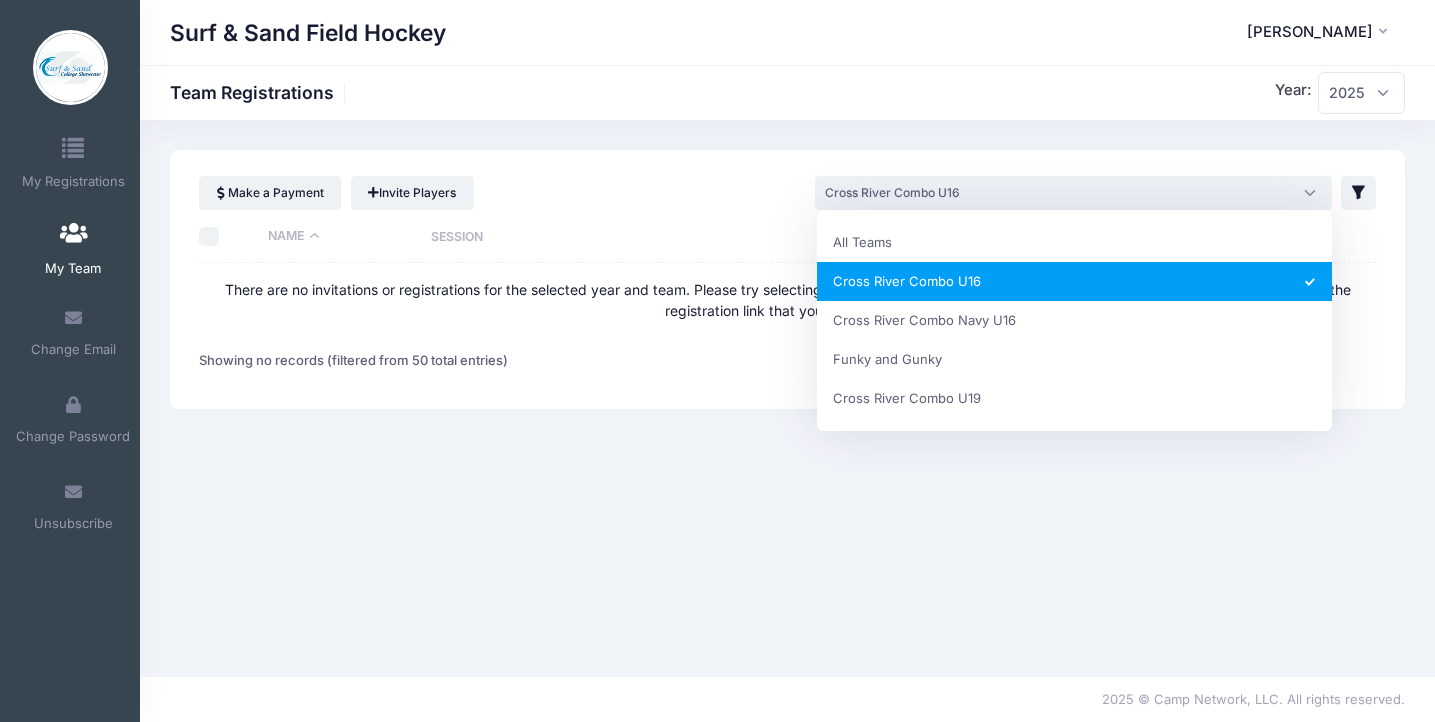 click on "Cross River Combo U16" at bounding box center [1073, 193] 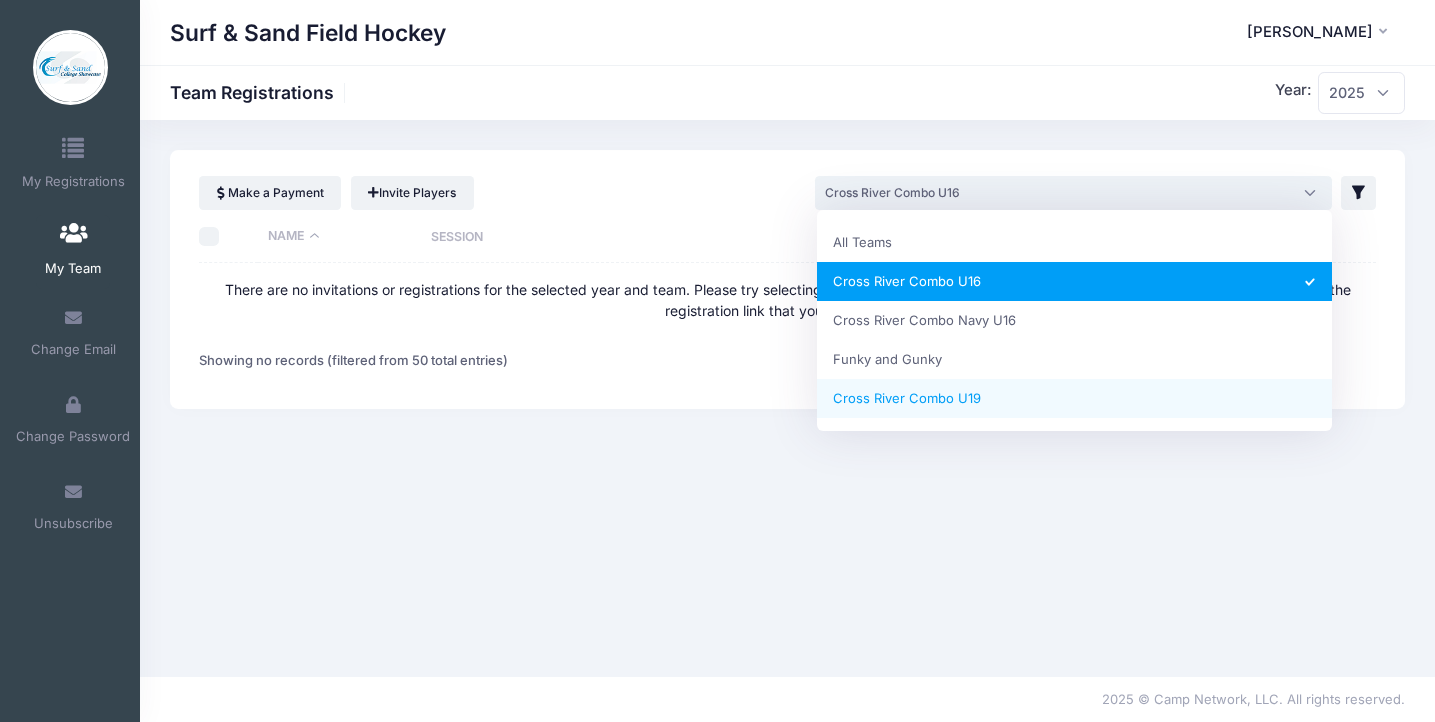 select on "Cross River Combo U19" 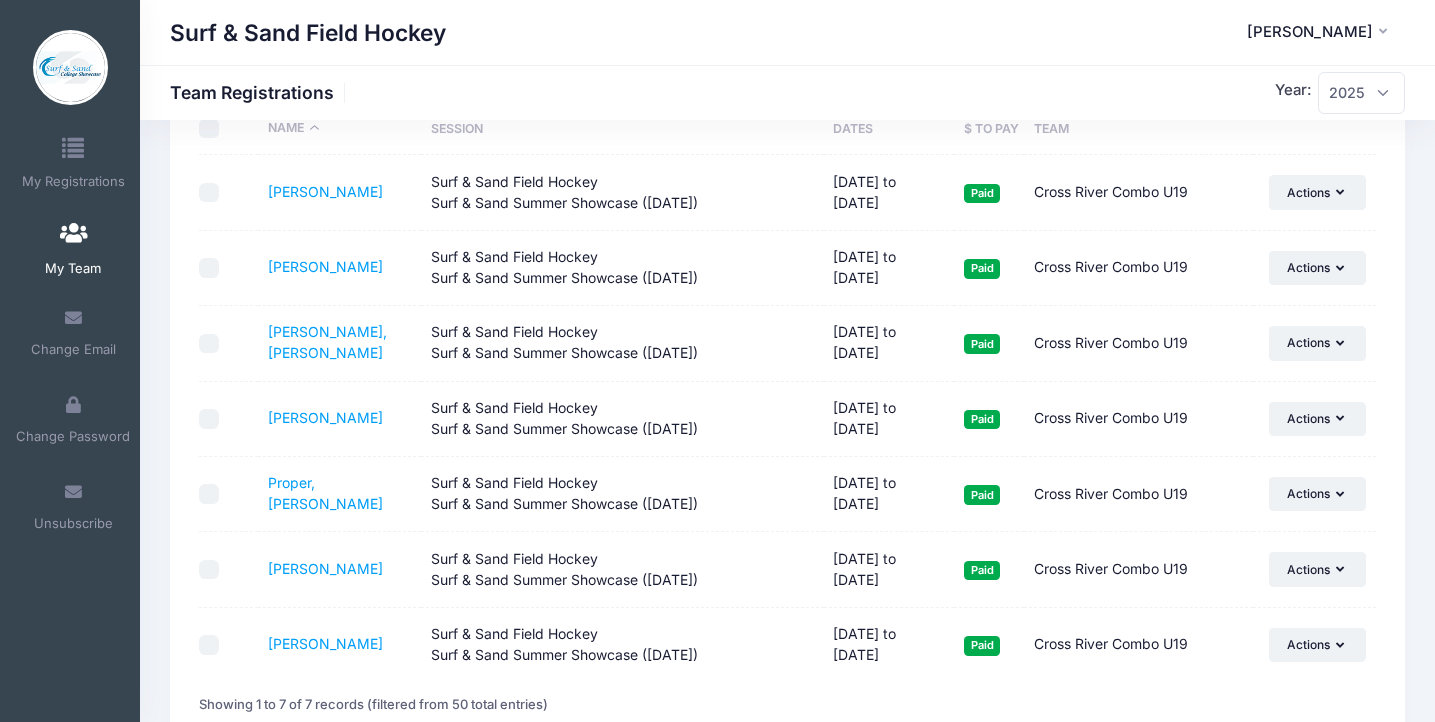 scroll, scrollTop: 109, scrollLeft: 0, axis: vertical 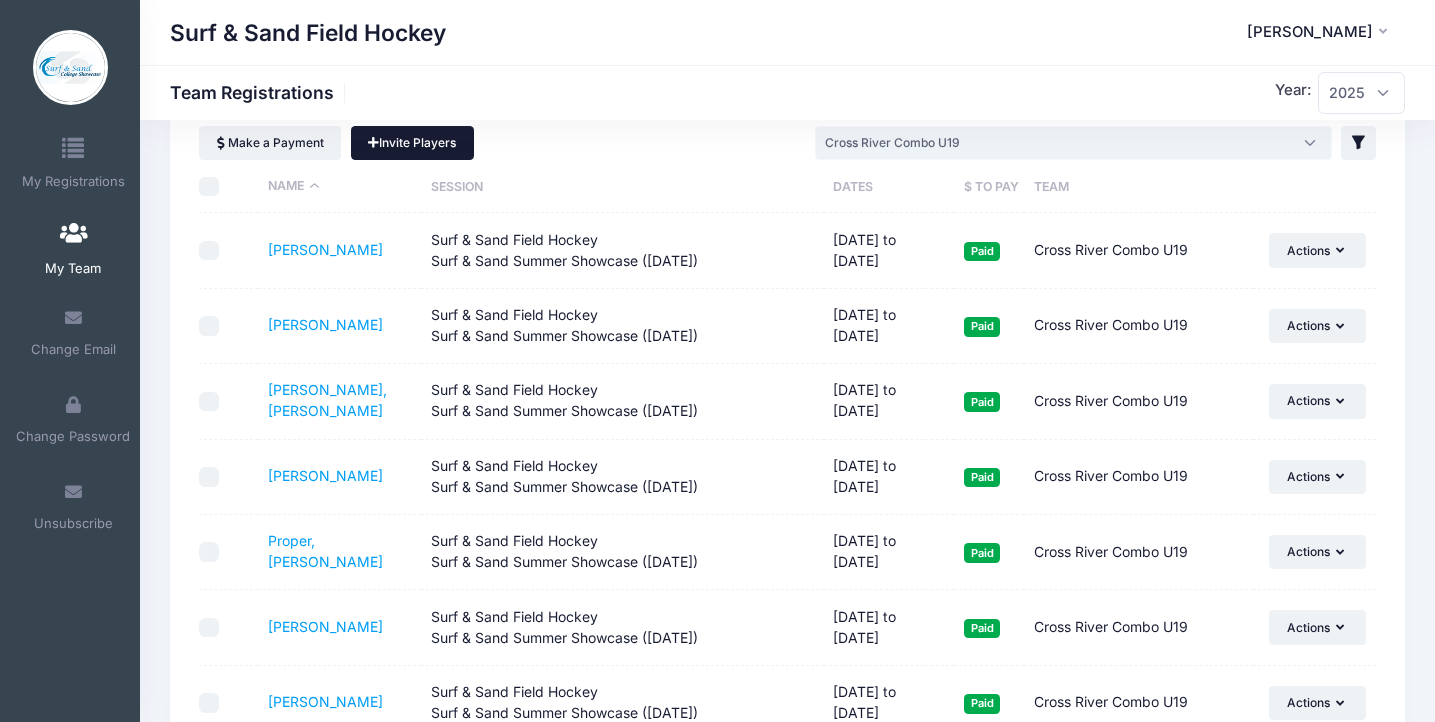 click on "Invite Players" at bounding box center [412, 143] 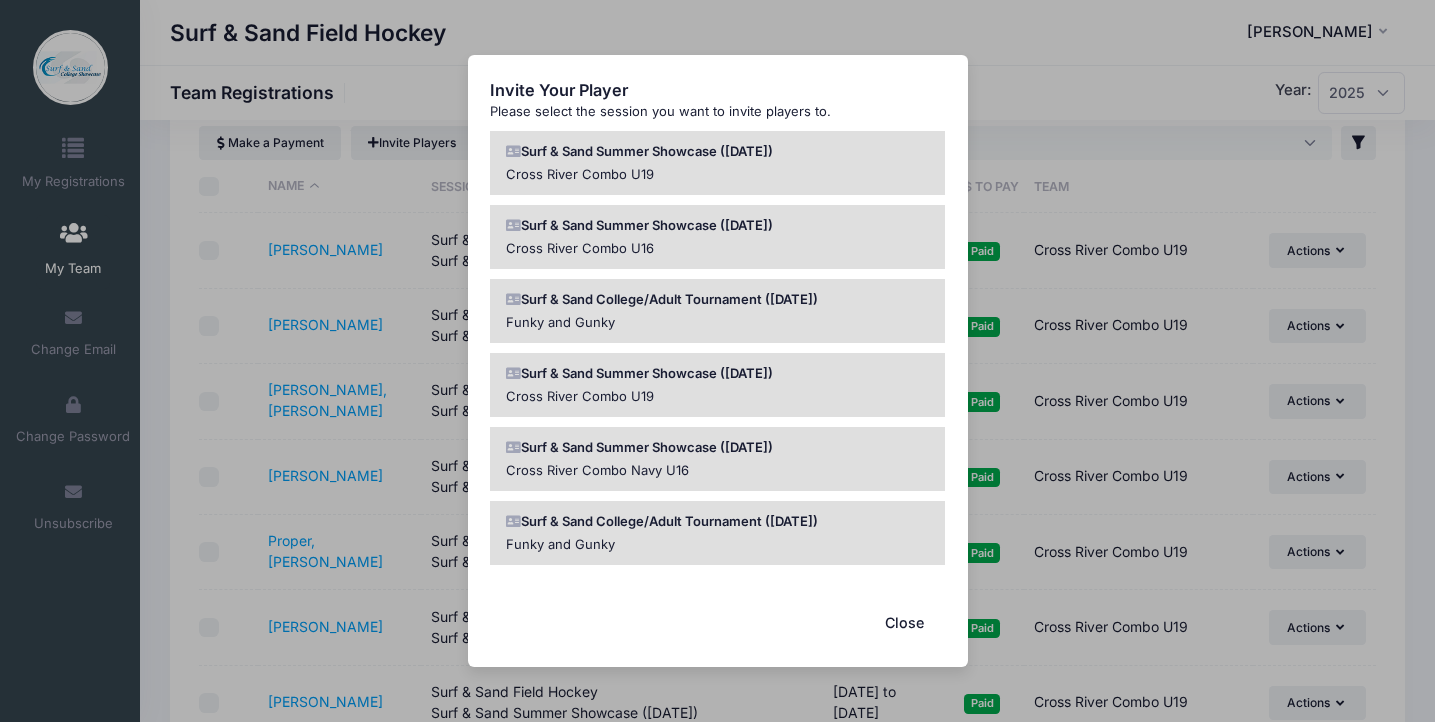click on "Surf & Sand Summer Showcase ([DATE])" at bounding box center [639, 373] 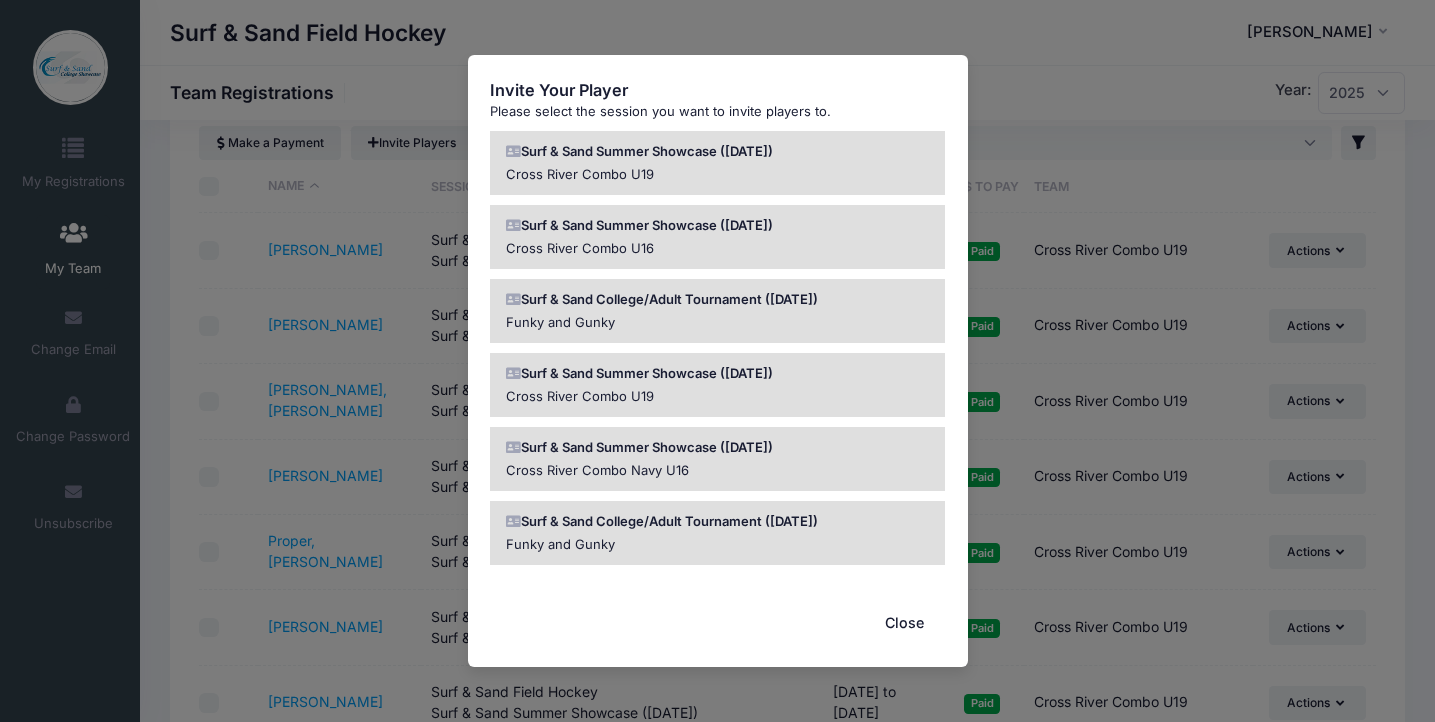 scroll, scrollTop: 0, scrollLeft: 0, axis: both 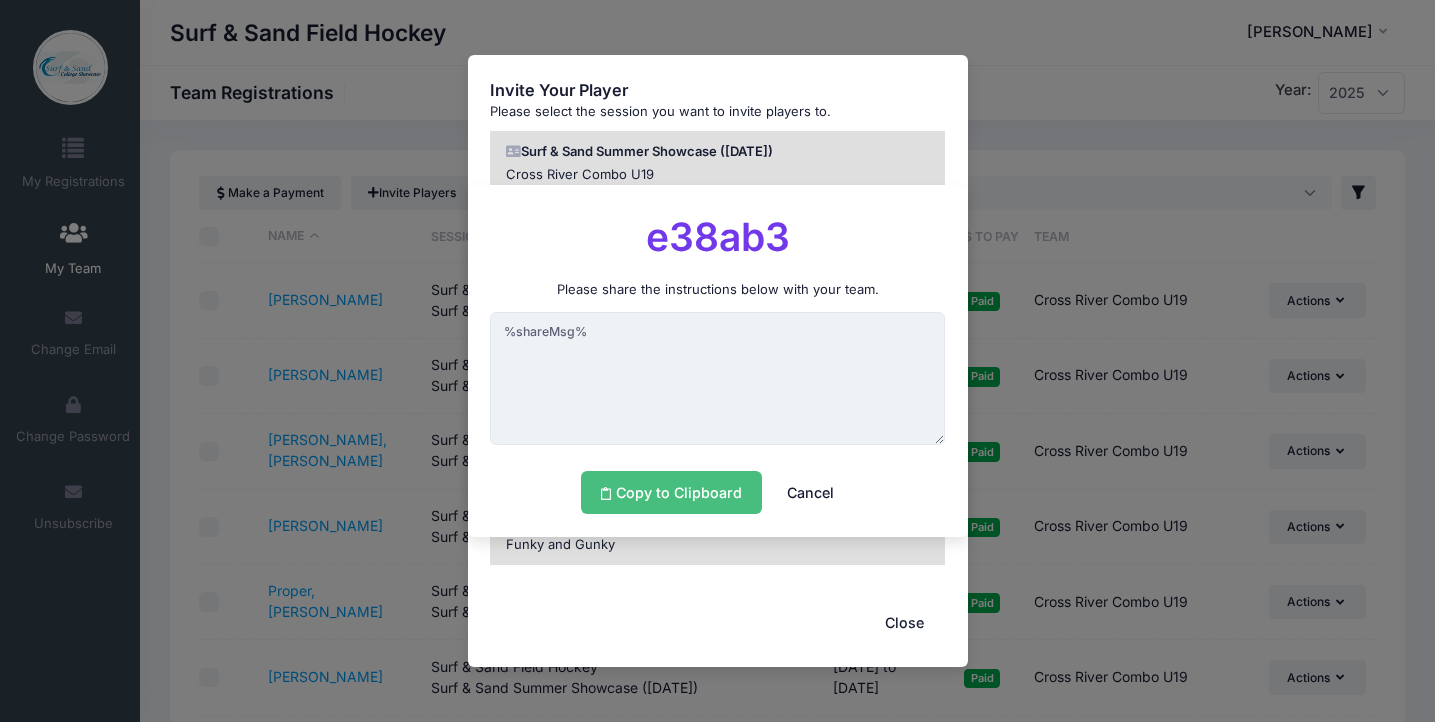 click on "Copy to Clipboard" at bounding box center (672, 492) 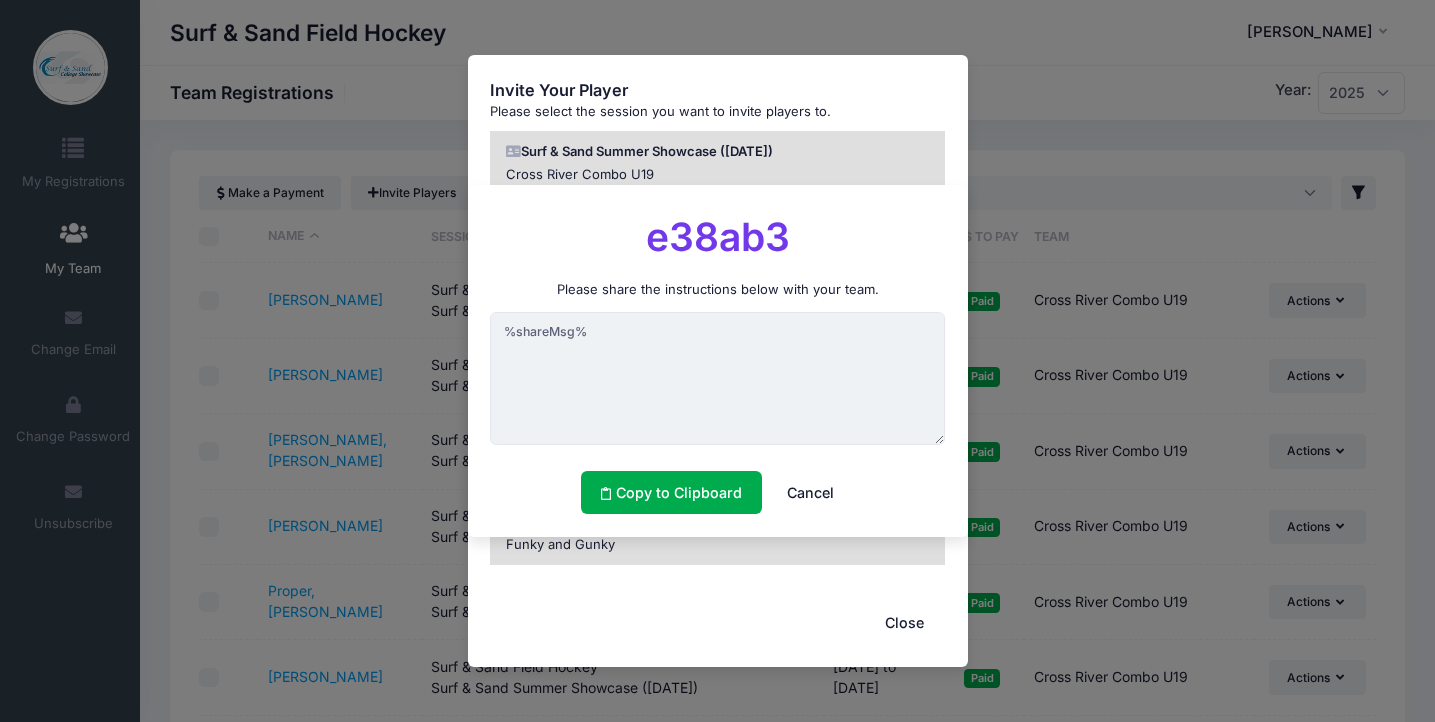 click on "Invite Your Players
e38ab3
Please share the instructions below with your team.
https://portal.campnetwork.com/rt.php?code=e38ab3
Please register directly from this link so you are assigned to the correct team:
https://portal.campnetwork.com/rt.php?code=e38ab3
Alternatively, you can go to the main registration link below, select the appropriate session, and enter the code e38ab3.
https://portal.campnetwork.com/Register/Register.php?camp_id=396835
Cancel" at bounding box center (717, 361) 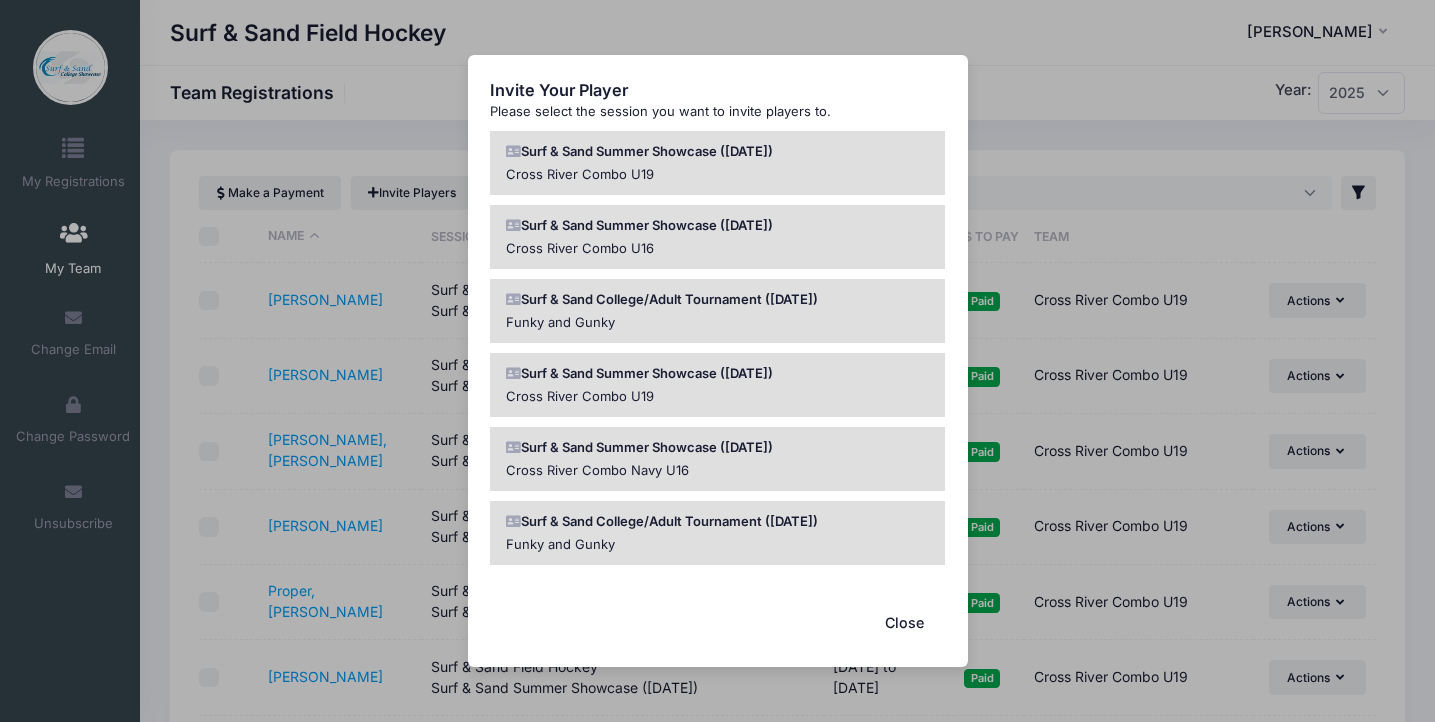 click on "Close" at bounding box center (905, 622) 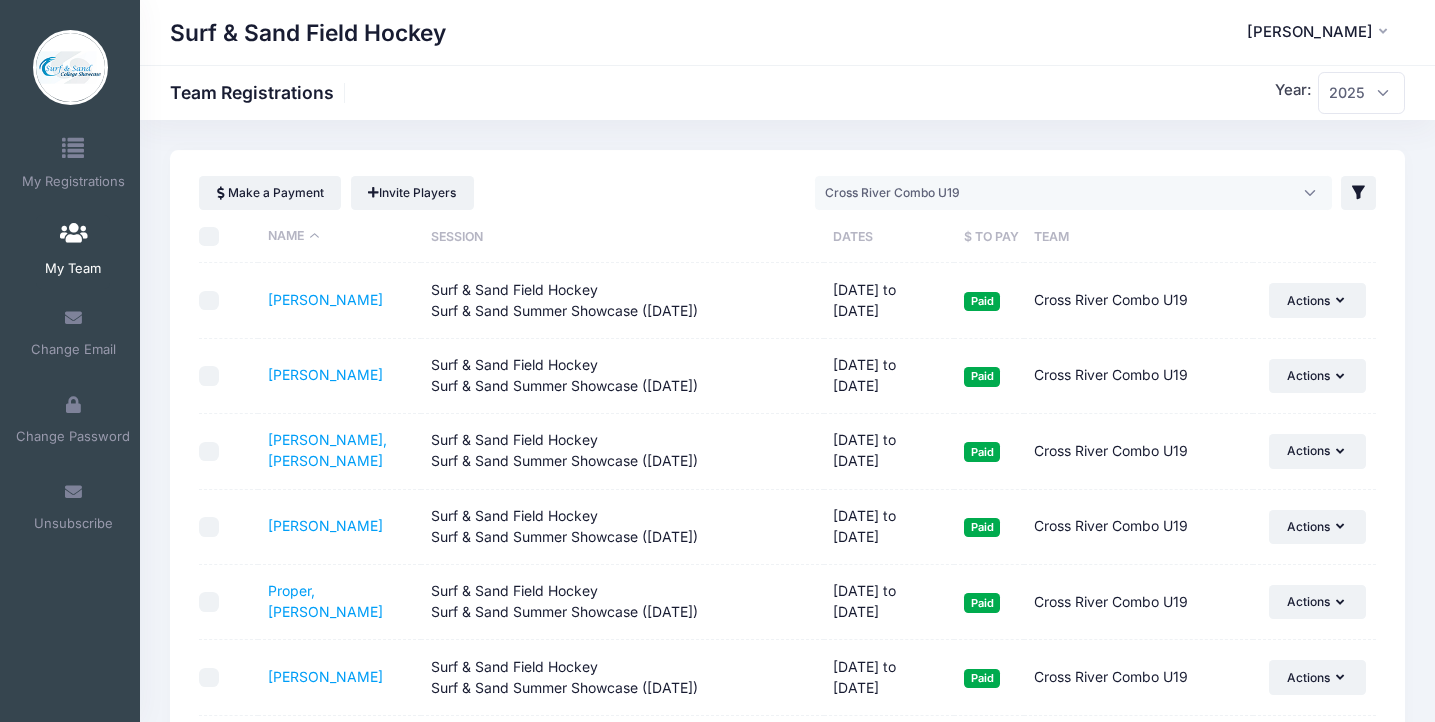 click at bounding box center [73, 234] 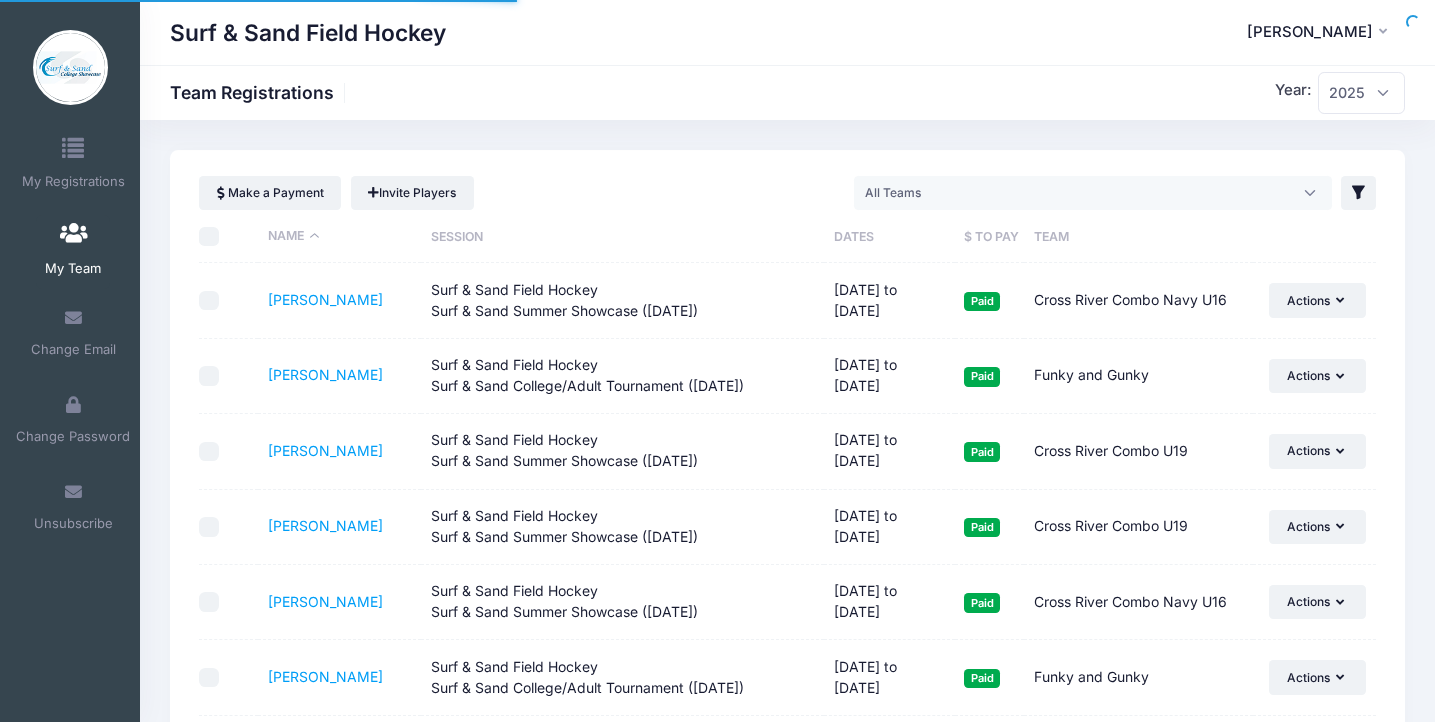 scroll, scrollTop: 0, scrollLeft: 0, axis: both 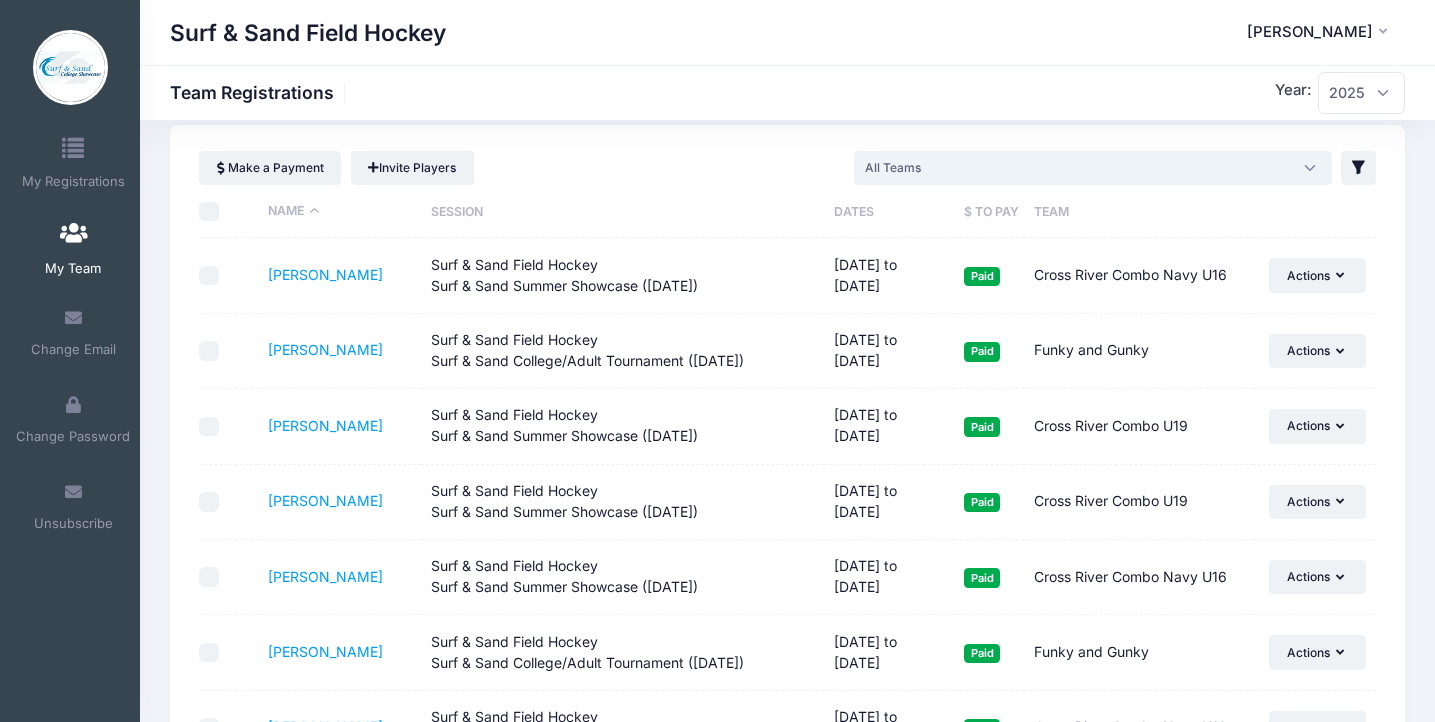click on "All Teams" at bounding box center (1093, 168) 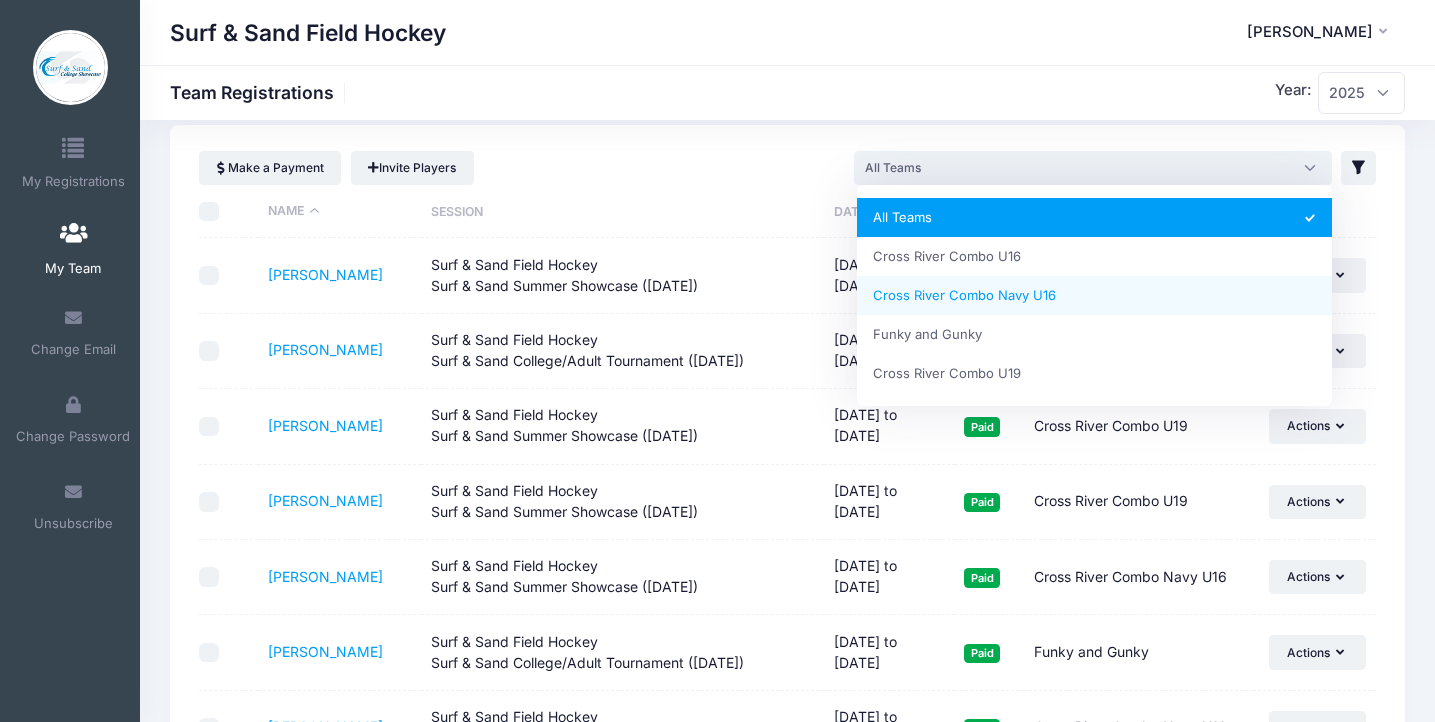 select on "Cross River Combo Navy U16" 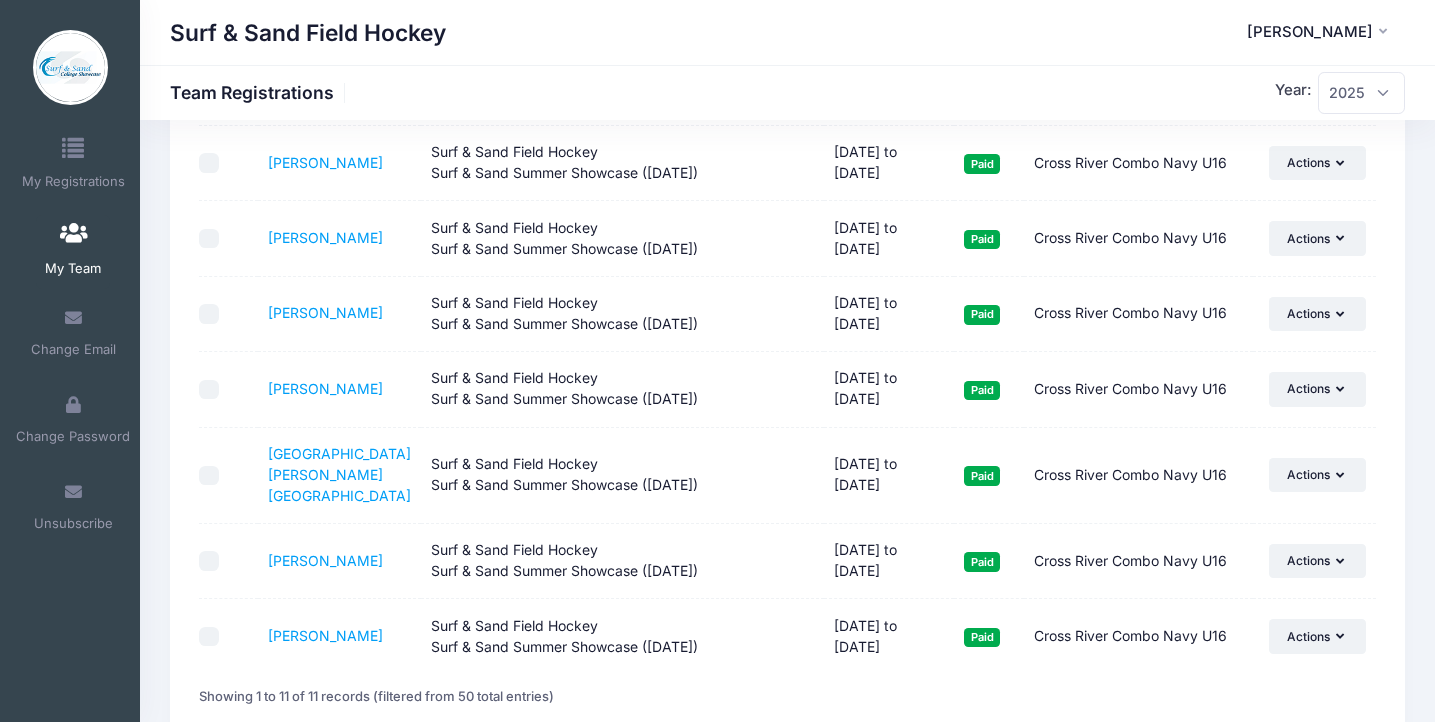 scroll, scrollTop: 431, scrollLeft: 0, axis: vertical 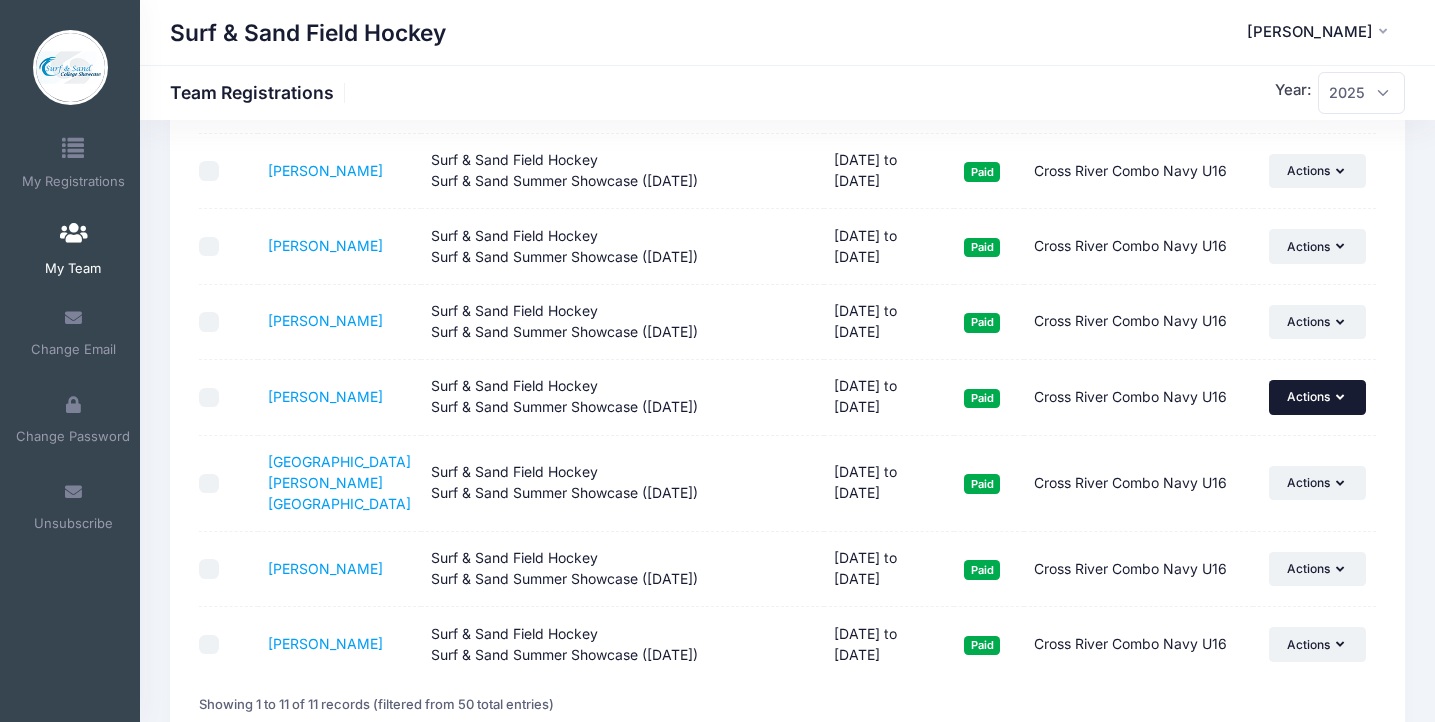 click on "Actions" at bounding box center (1317, 397) 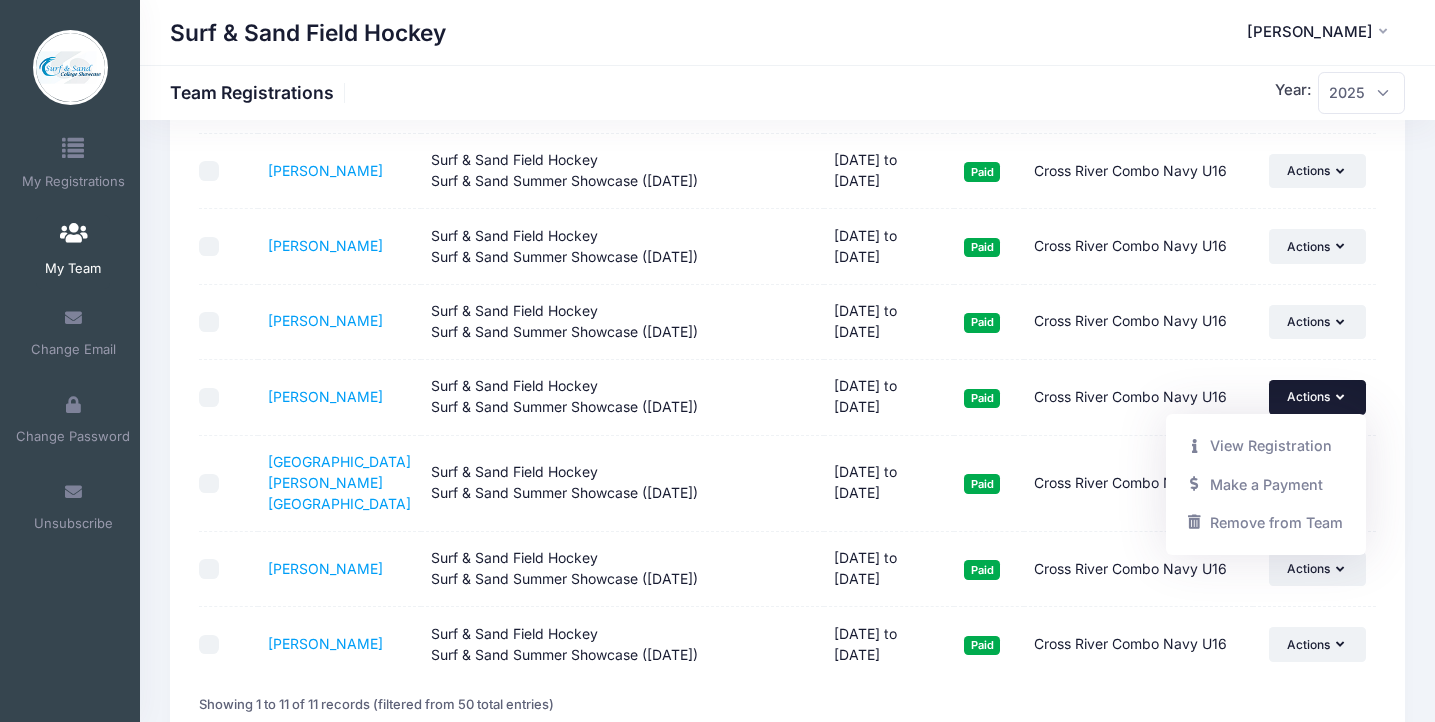 click on "Make a Payment  Invite Players All Teams Cross River Combo U16 Cross River Combo Navy U16 Funky and Gunky Cross River Combo U19 Cross River Combo Navy U16
Filter Options
Show:
Upcoming Completed
Select All
Name Session Dates $ to Pay Team" at bounding box center (787, 236) 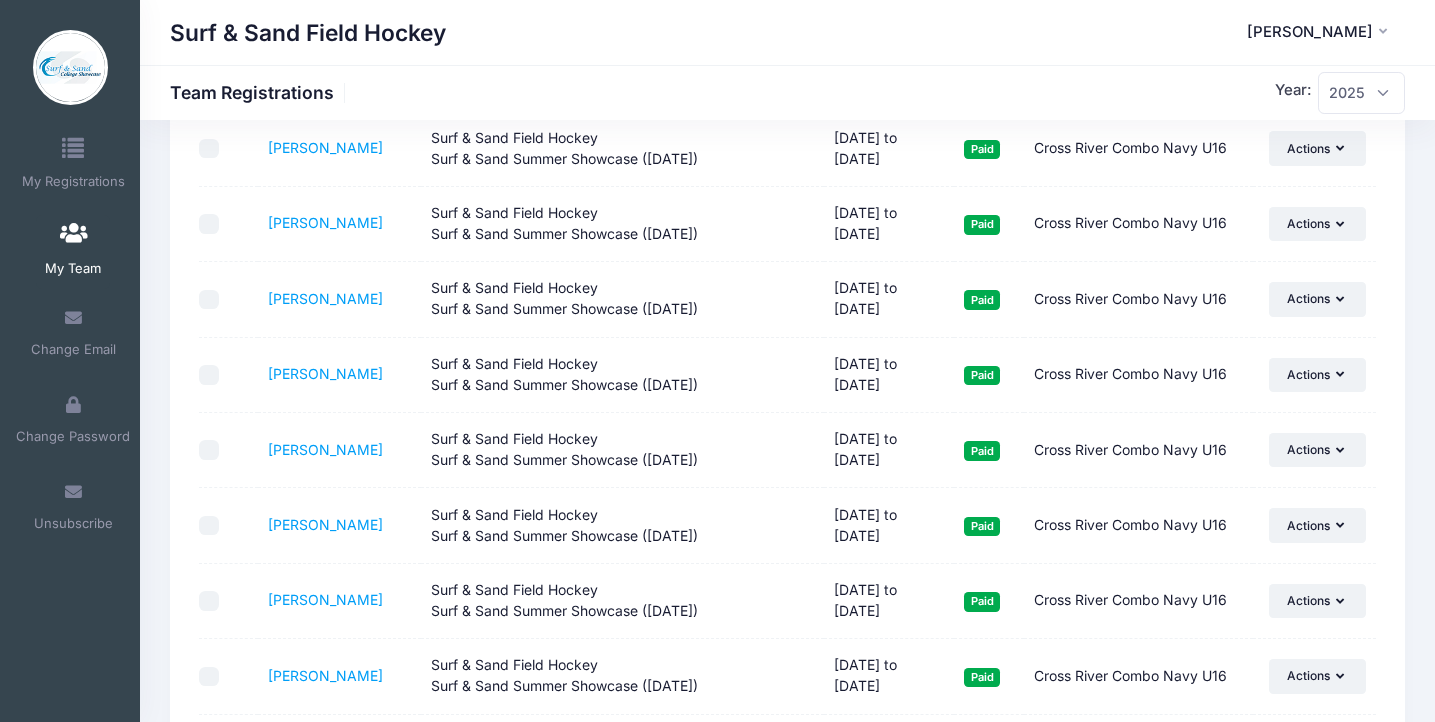 scroll, scrollTop: 153, scrollLeft: 0, axis: vertical 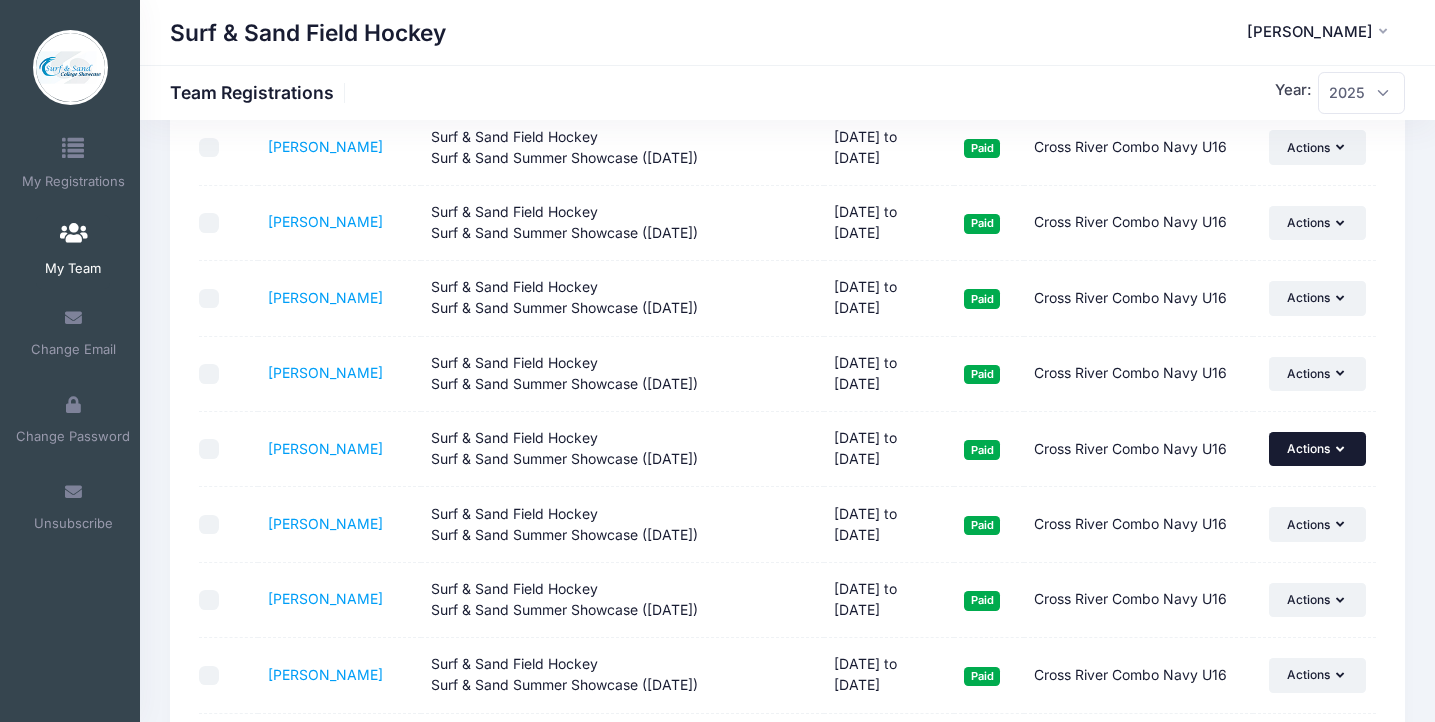 click on "Actions" at bounding box center (1317, 449) 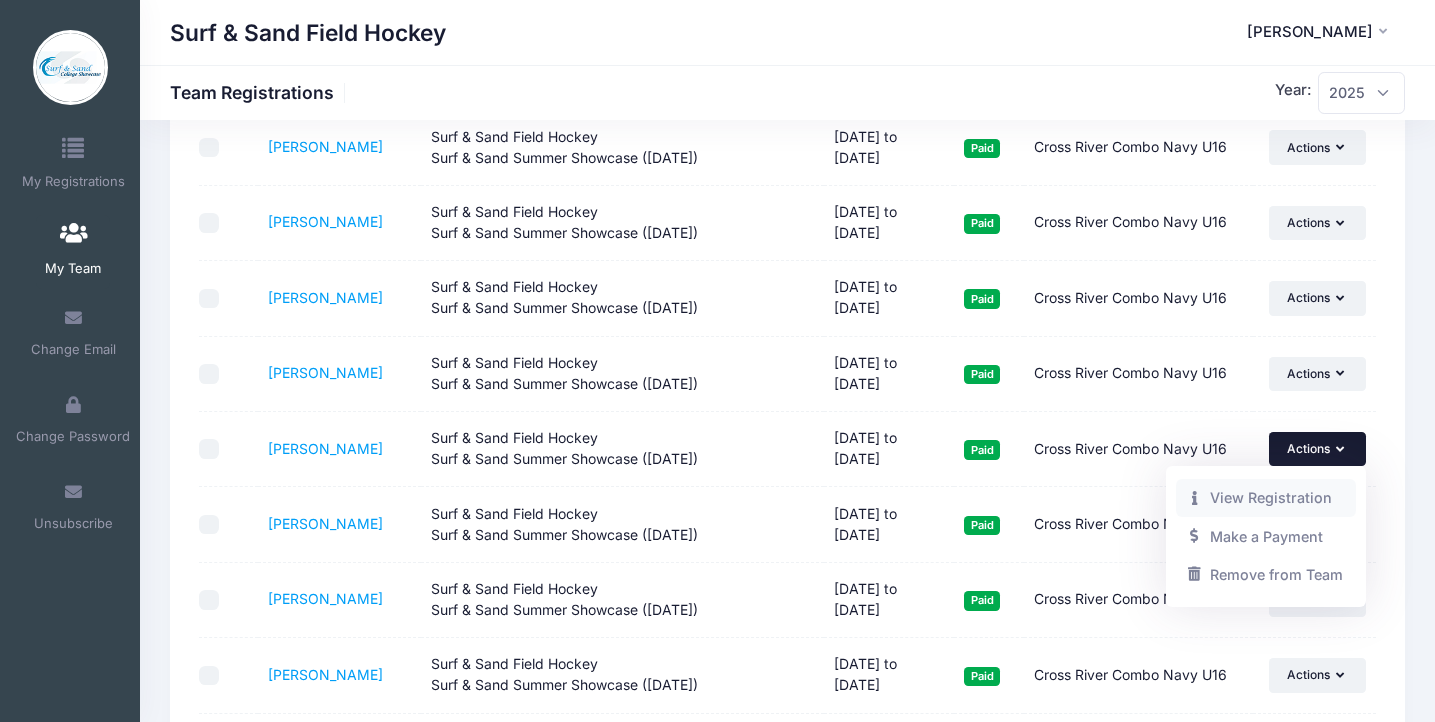 click on "View Registration" at bounding box center (1266, 498) 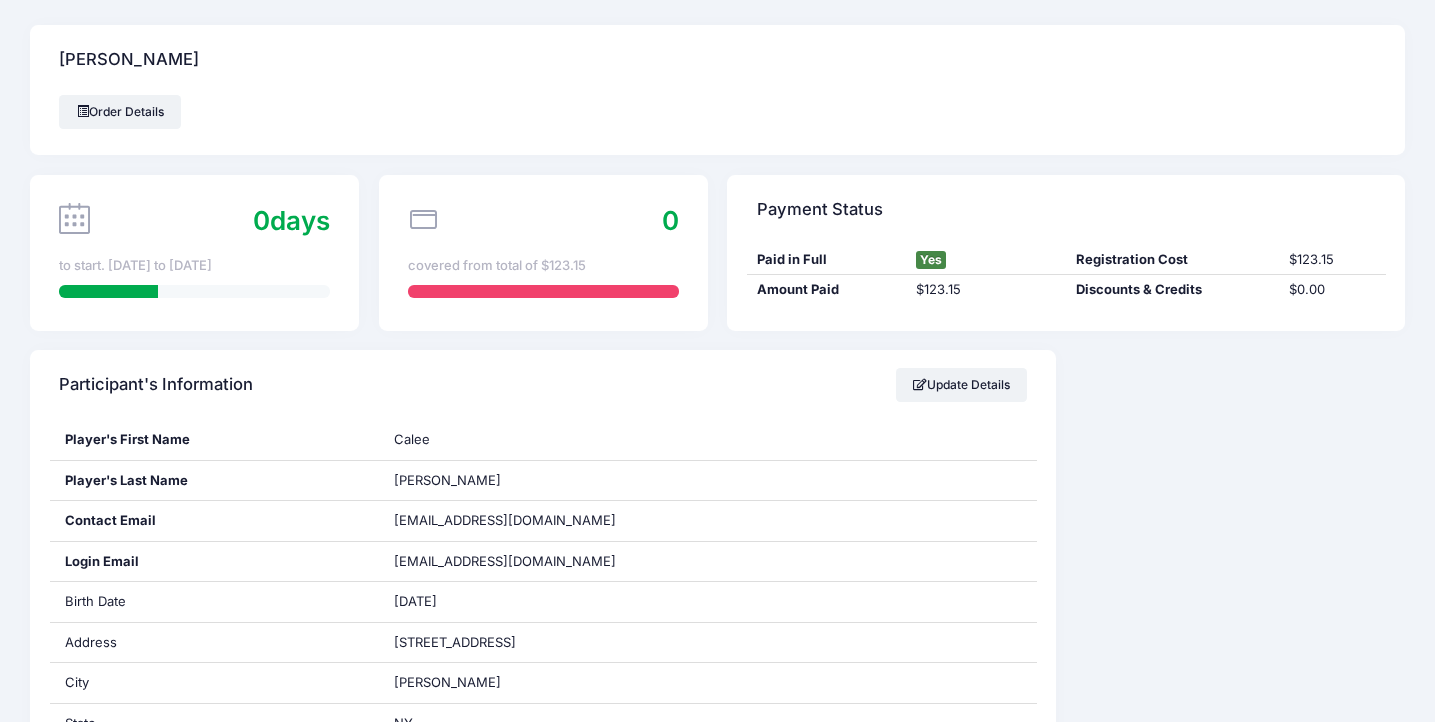 scroll, scrollTop: 0, scrollLeft: 0, axis: both 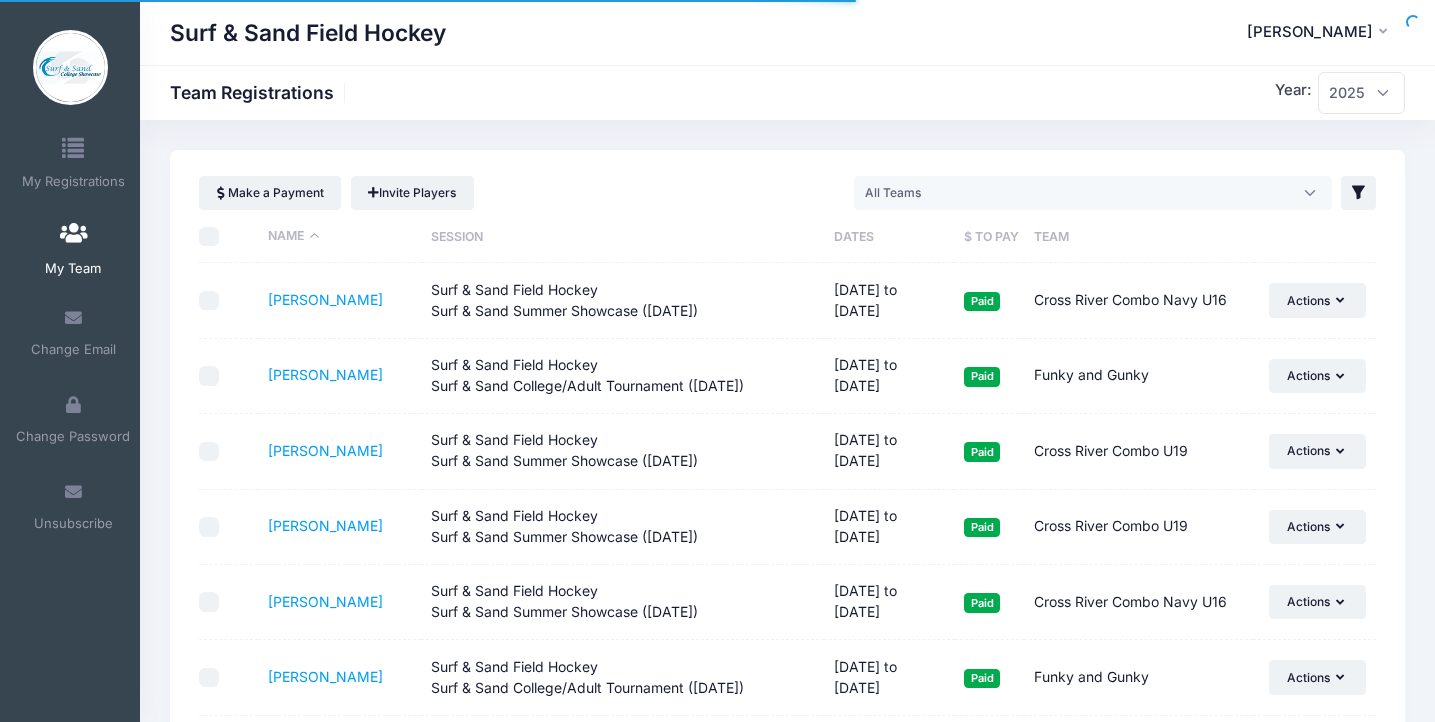 select on "Cross River Combo Navy U16" 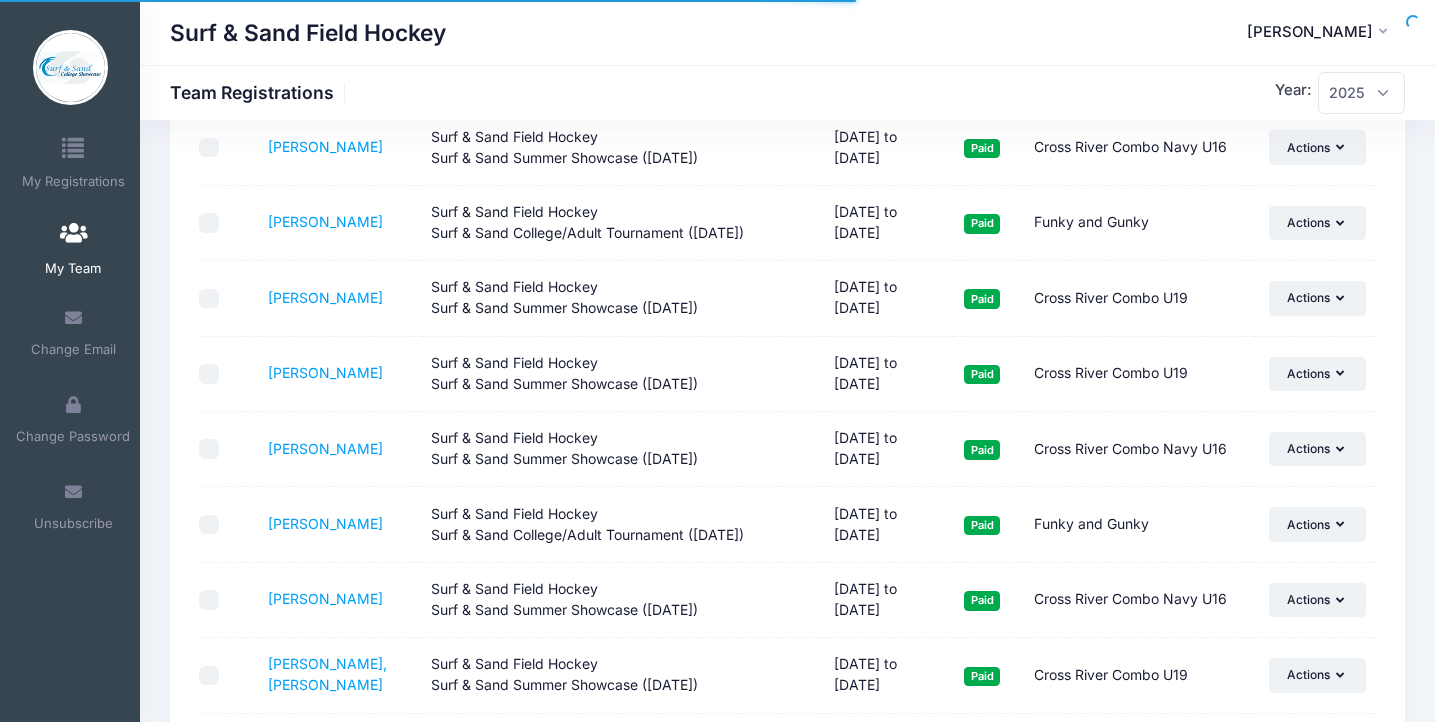 scroll, scrollTop: 0, scrollLeft: 0, axis: both 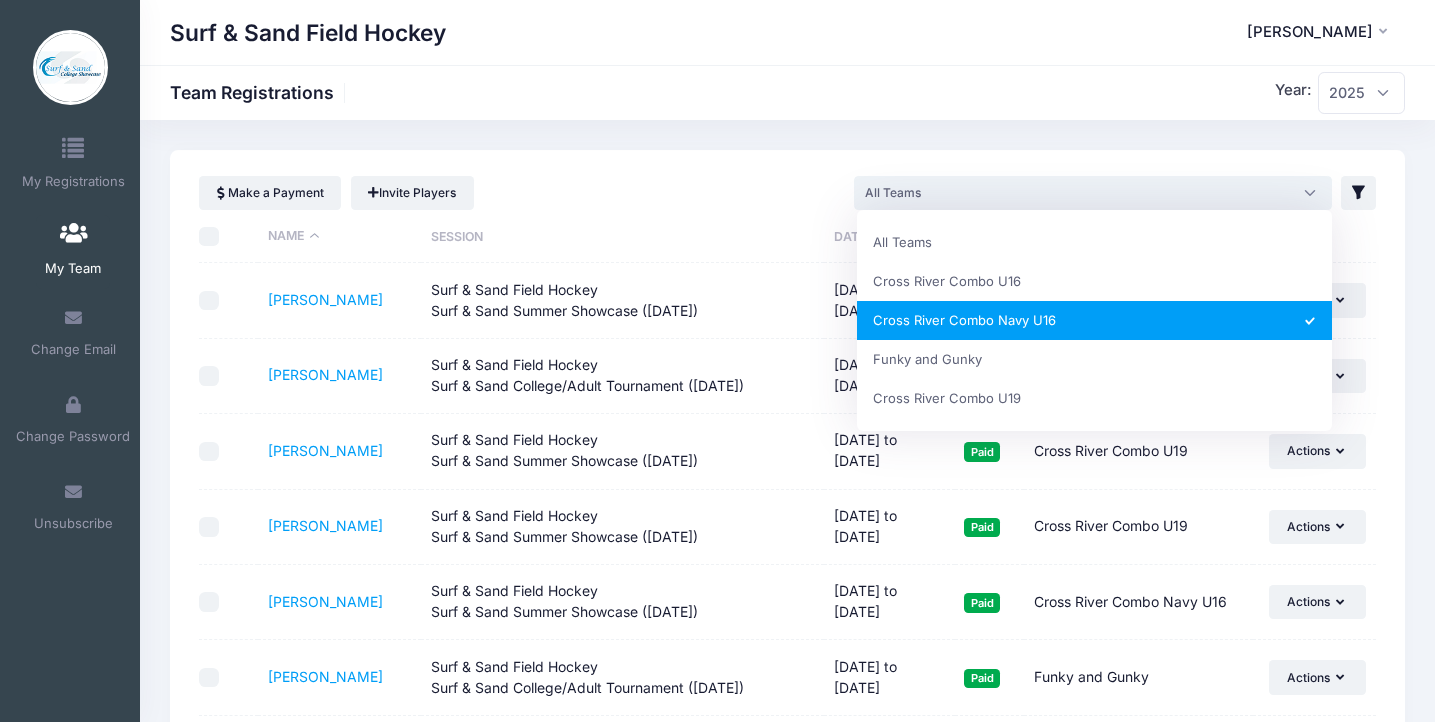 click on "All Teams" at bounding box center (1093, 193) 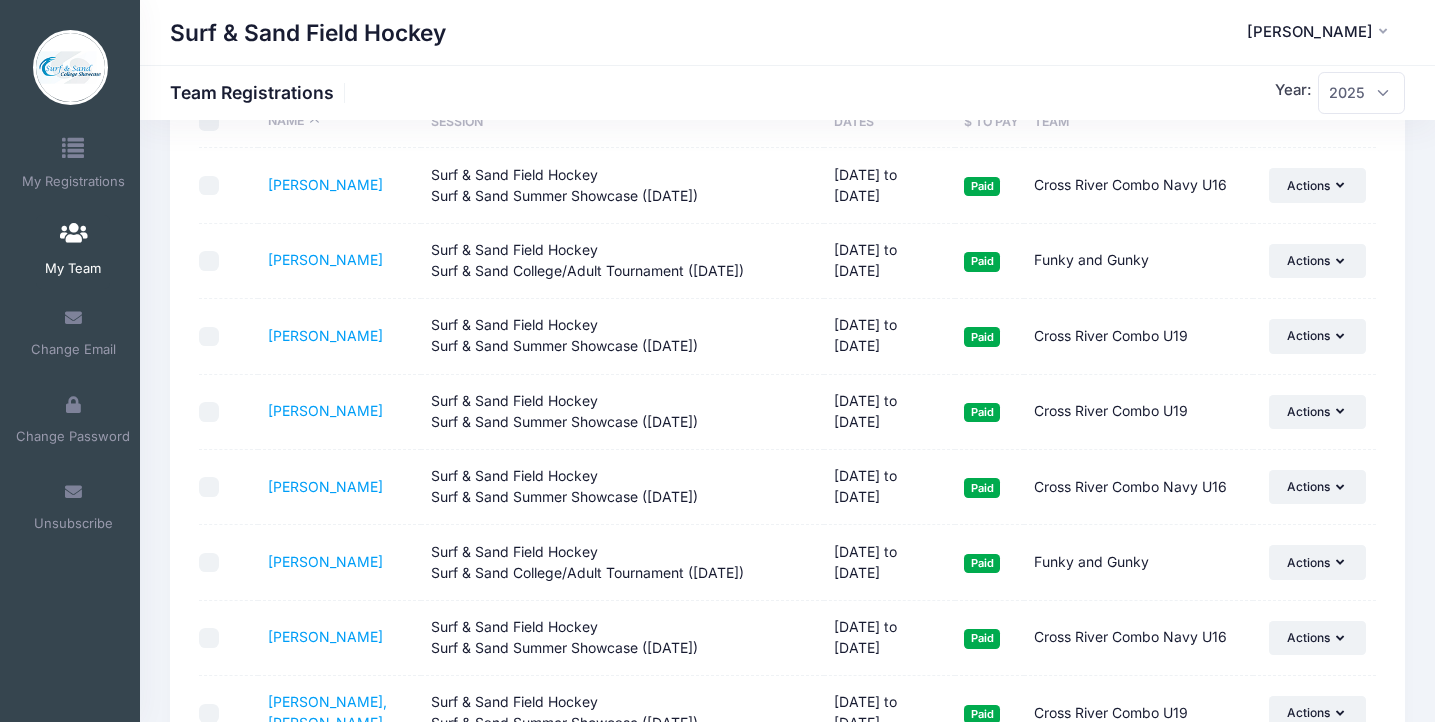 scroll, scrollTop: 0, scrollLeft: 0, axis: both 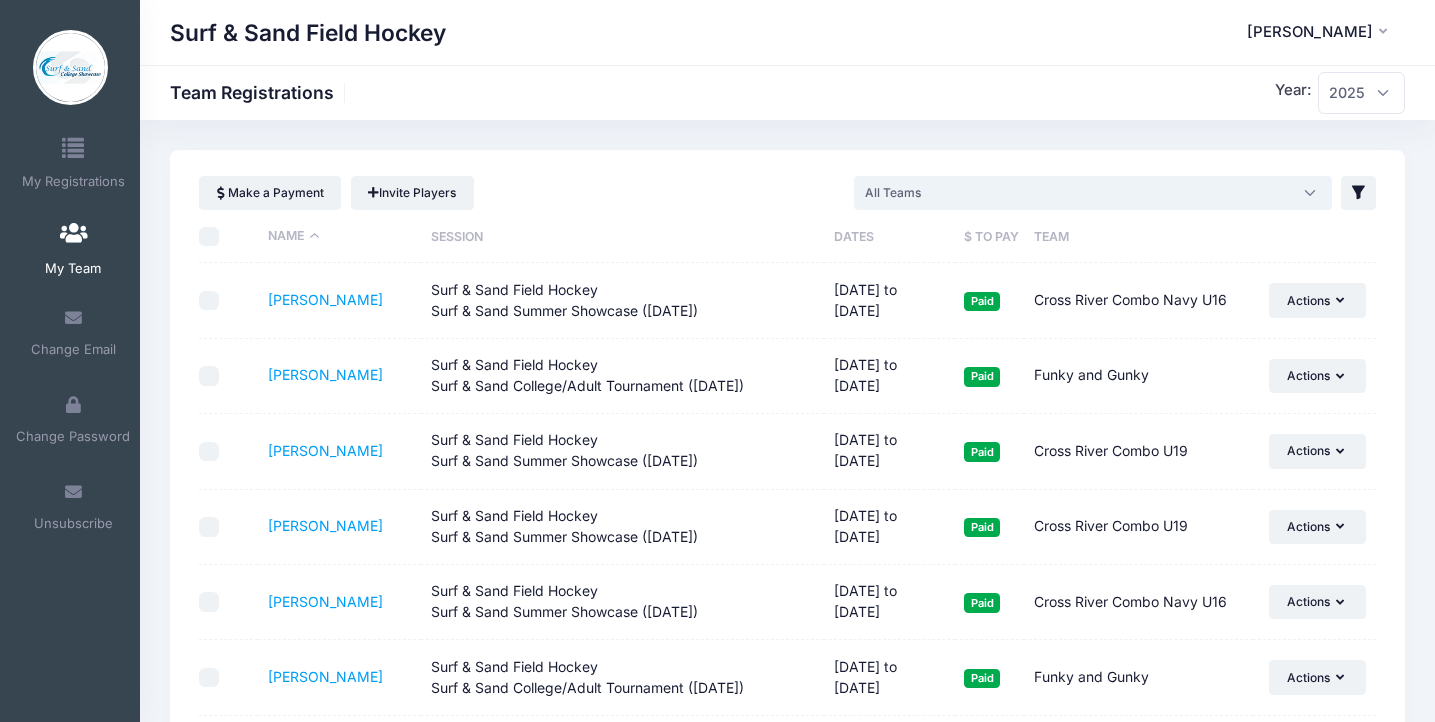 click on "All Teams" at bounding box center [1093, 193] 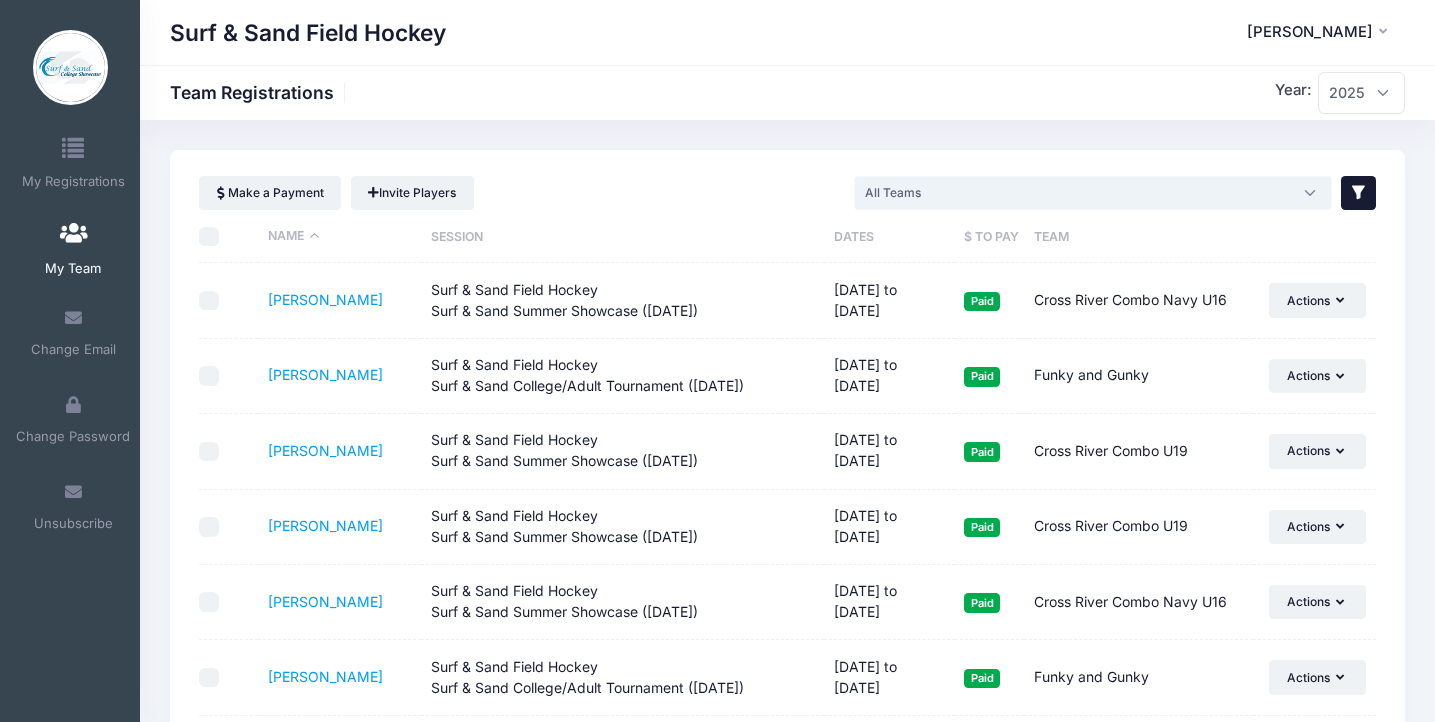 click 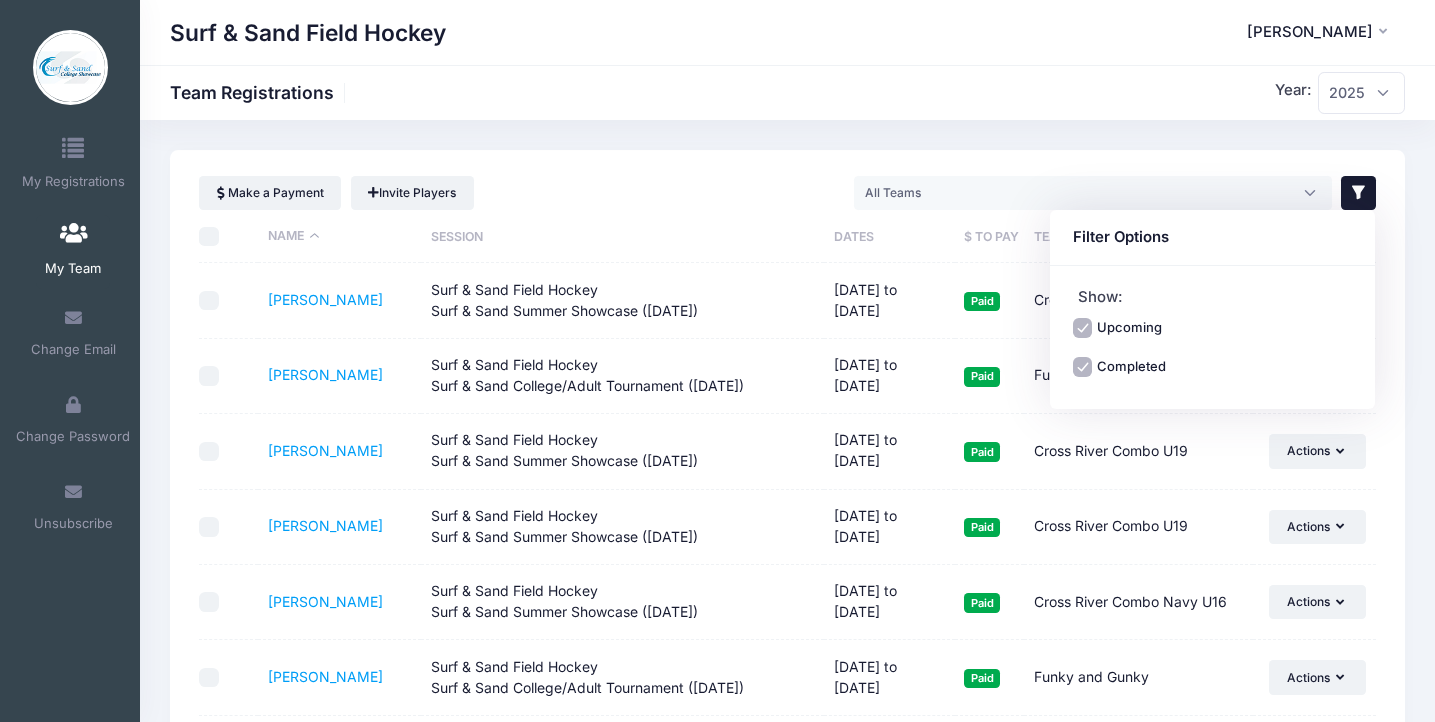 click on "Make a Payment  Invite Players All Teams Cross River Combo U16 Cross River Combo Navy U16 Funky and Gunky Cross River Combo U19 All Teams
Filter Options
Show:
Upcoming Completed
Select All
Name Session Dates $ to Pay Team
Paid" at bounding box center [787, 1082] 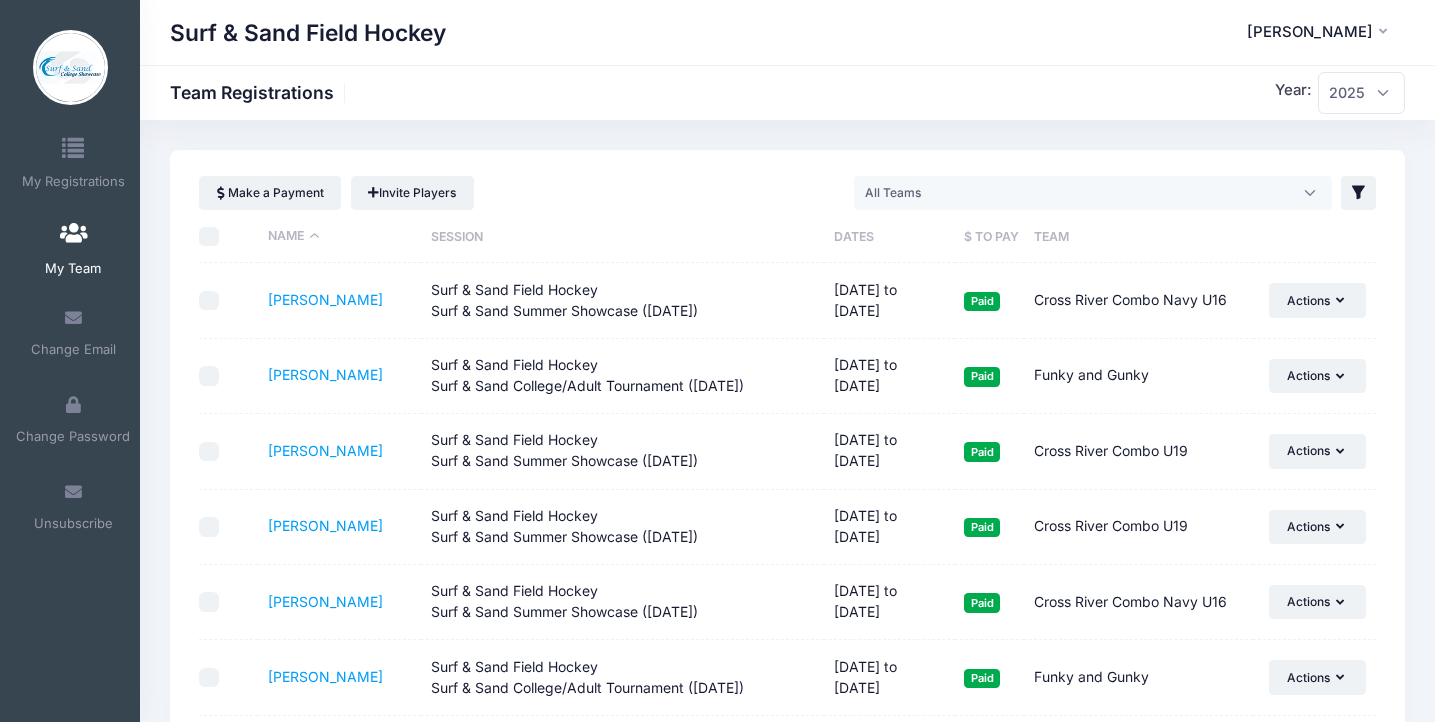 click on "My Team" at bounding box center [73, 269] 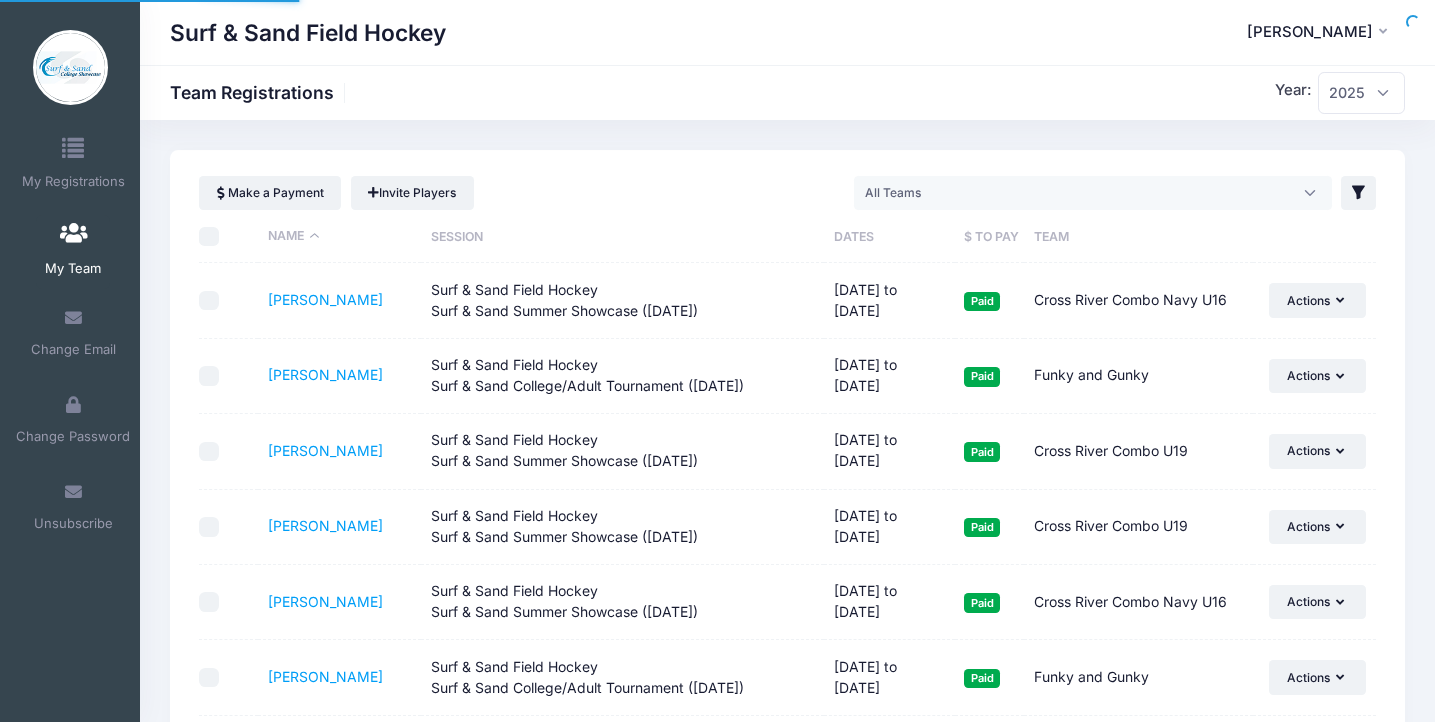 scroll, scrollTop: 0, scrollLeft: 0, axis: both 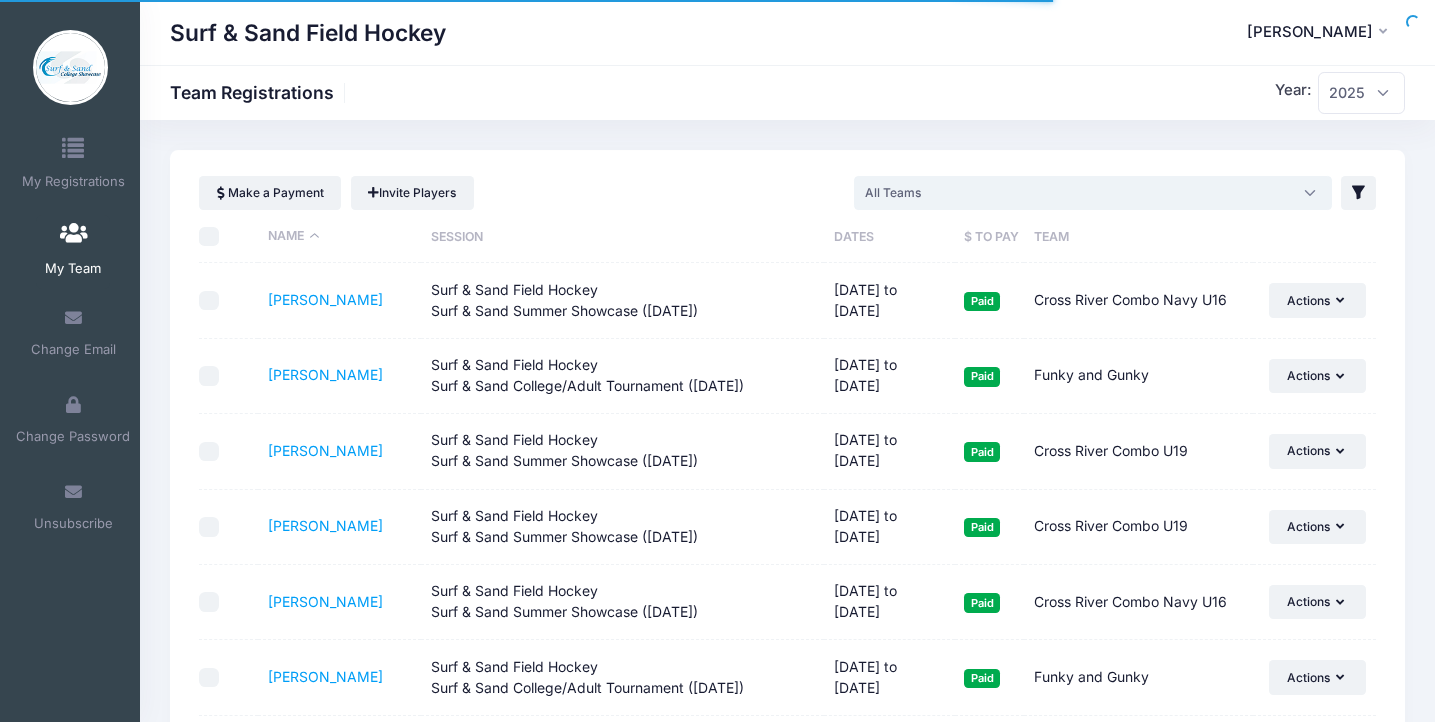 click on "All Teams" at bounding box center [1093, 193] 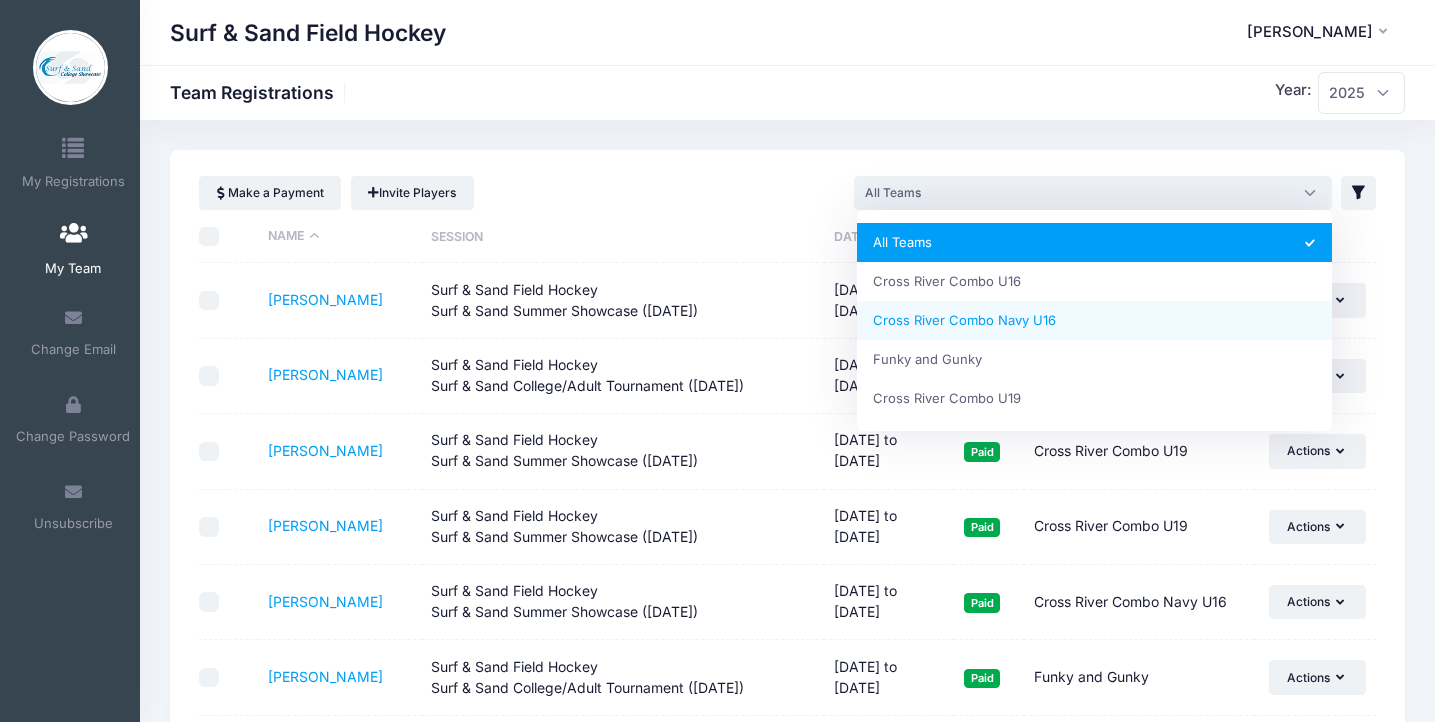 select on "Cross River Combo Navy U16" 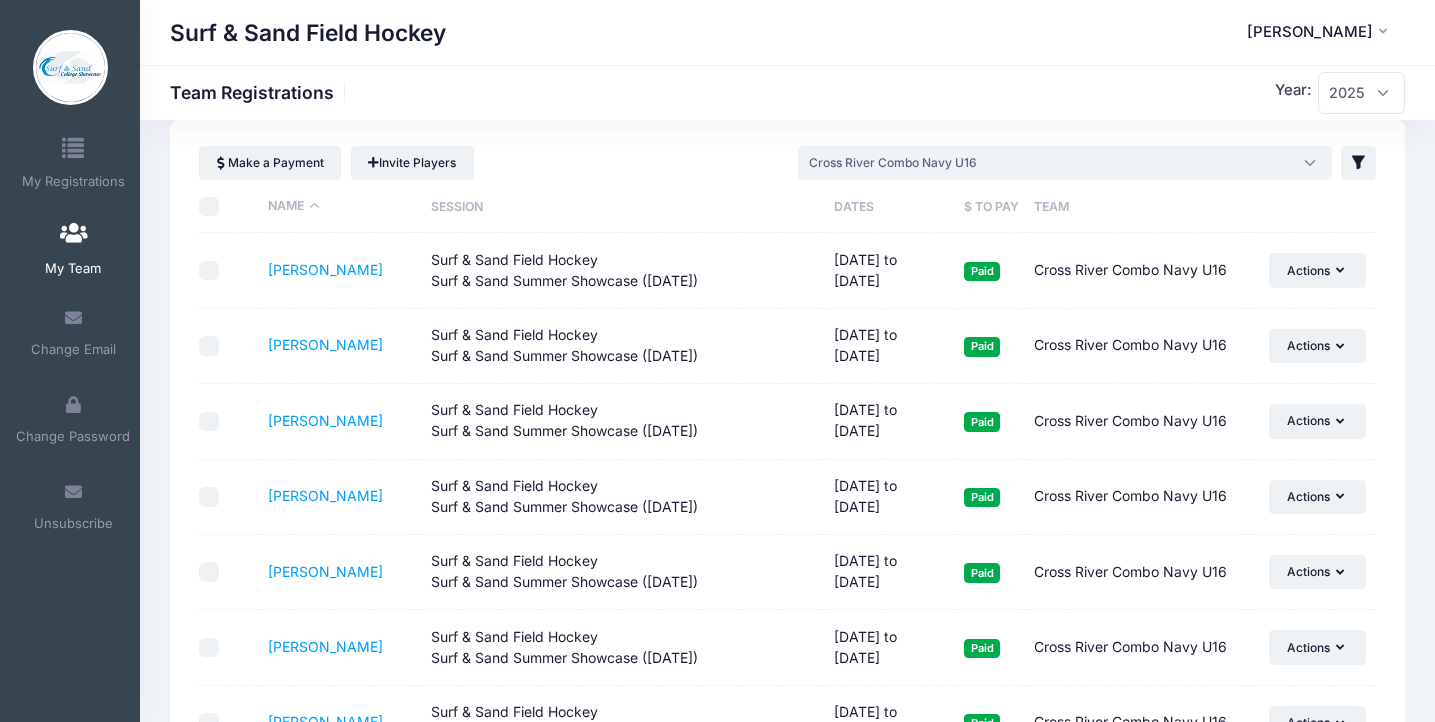 scroll, scrollTop: 0, scrollLeft: 0, axis: both 